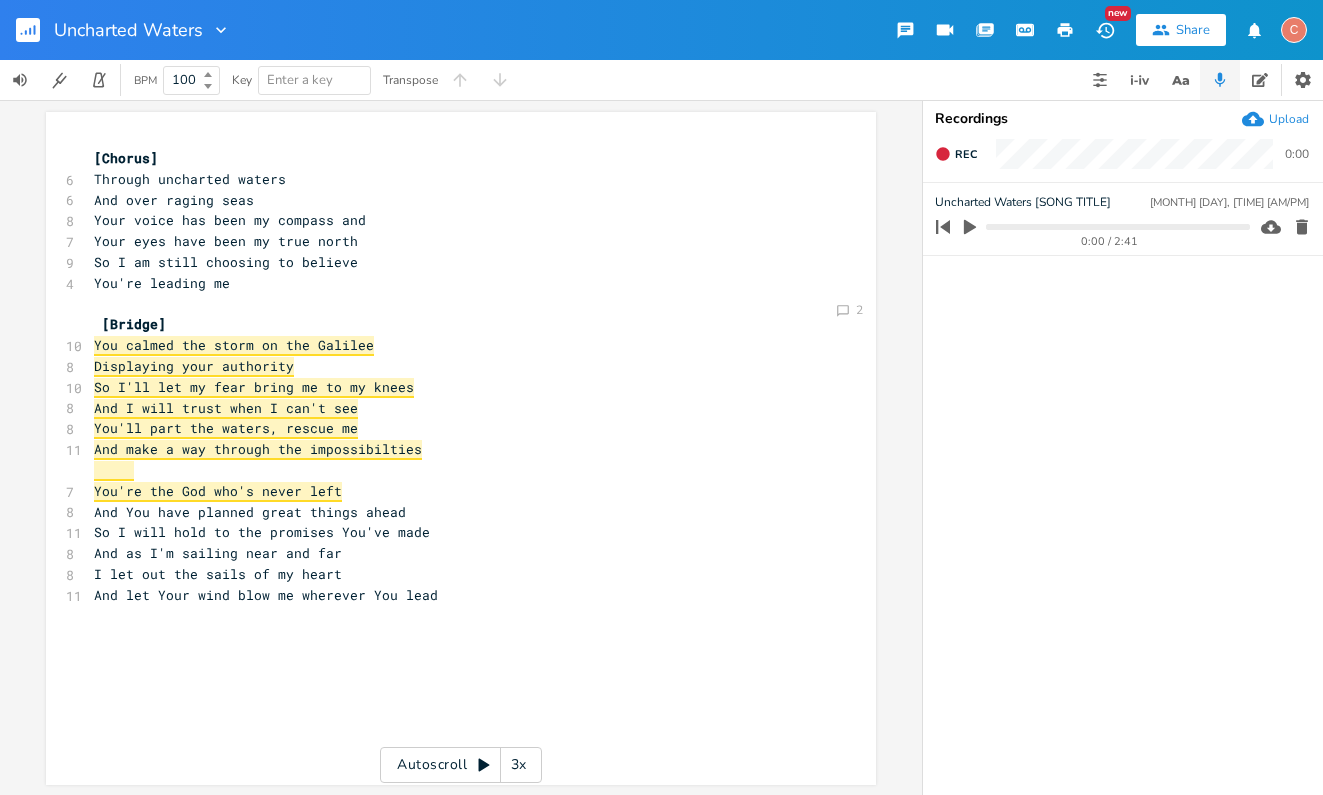 scroll, scrollTop: 0, scrollLeft: 0, axis: both 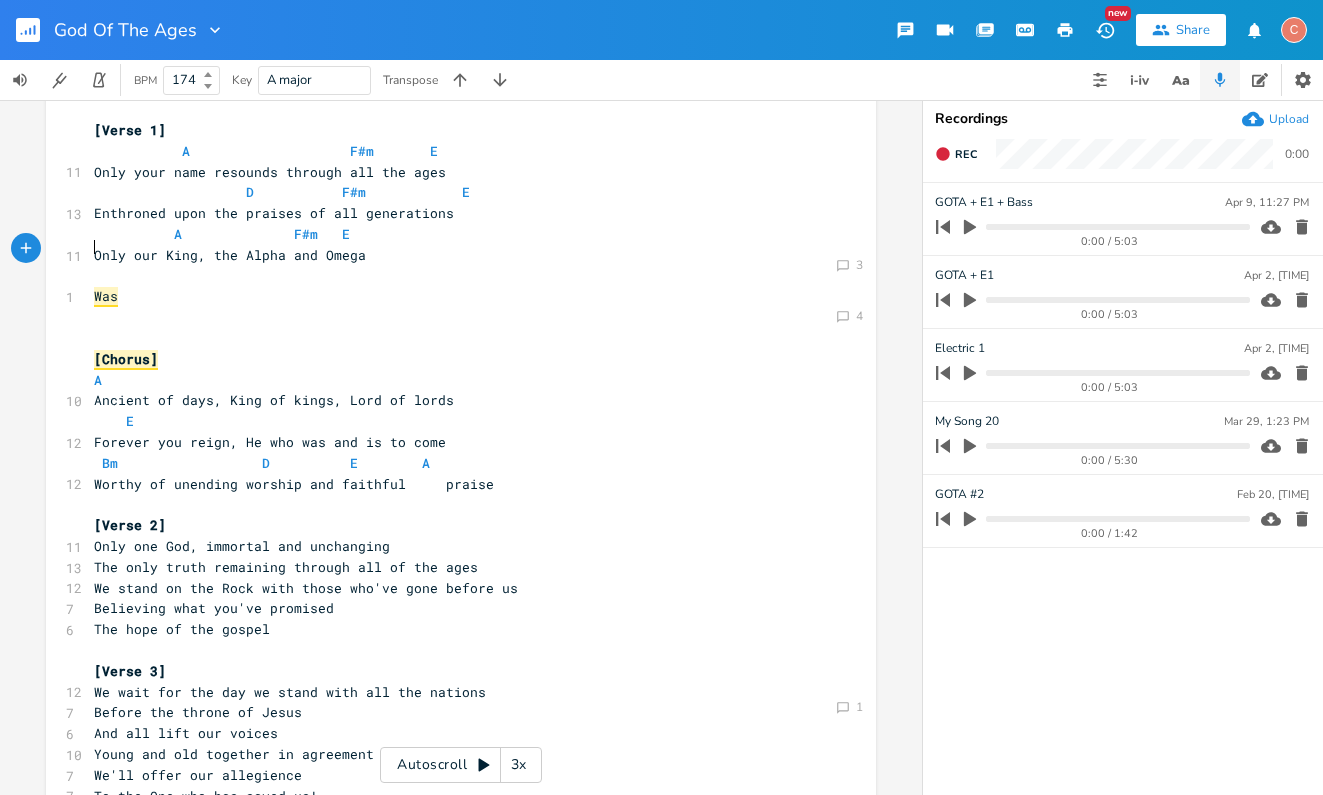 click on "D             F#m              E" at bounding box center [282, 192] 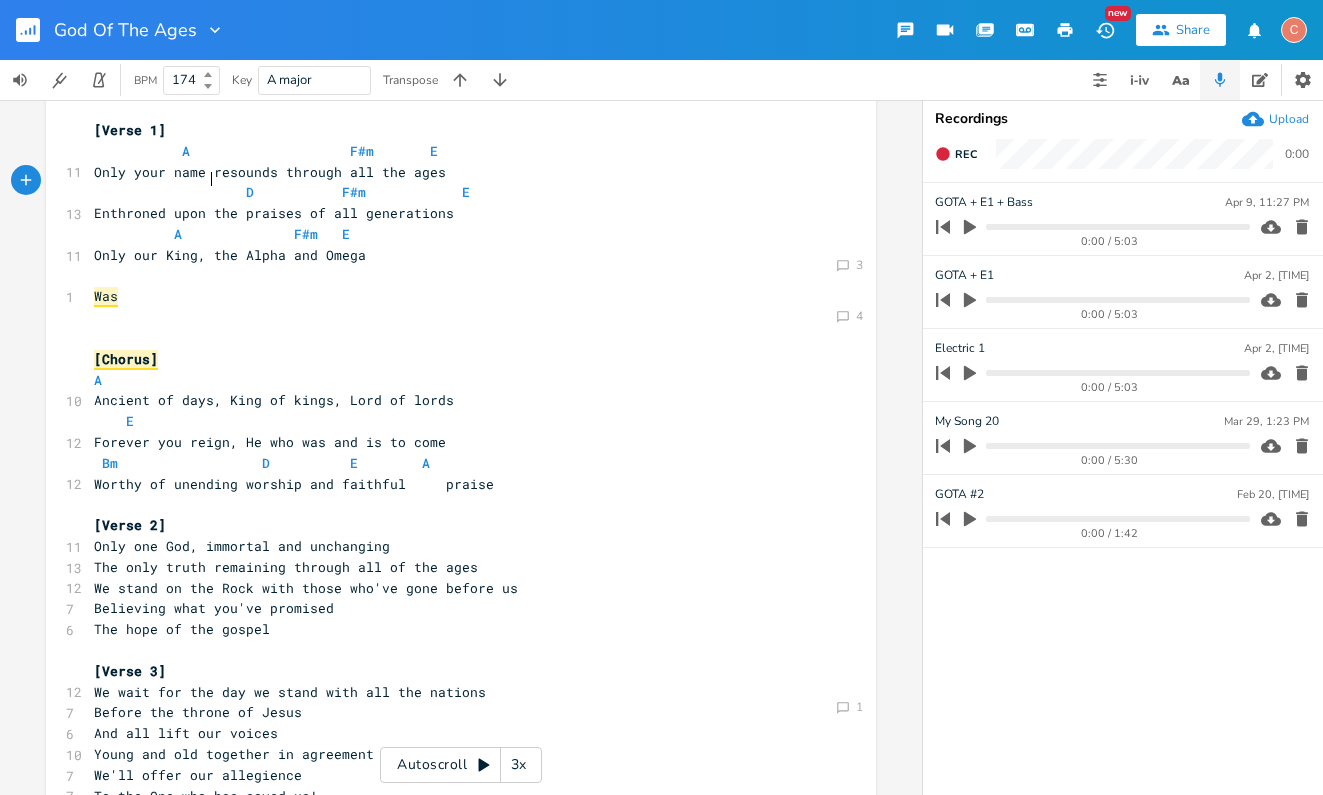 scroll, scrollTop: 0, scrollLeft: 2, axis: horizontal 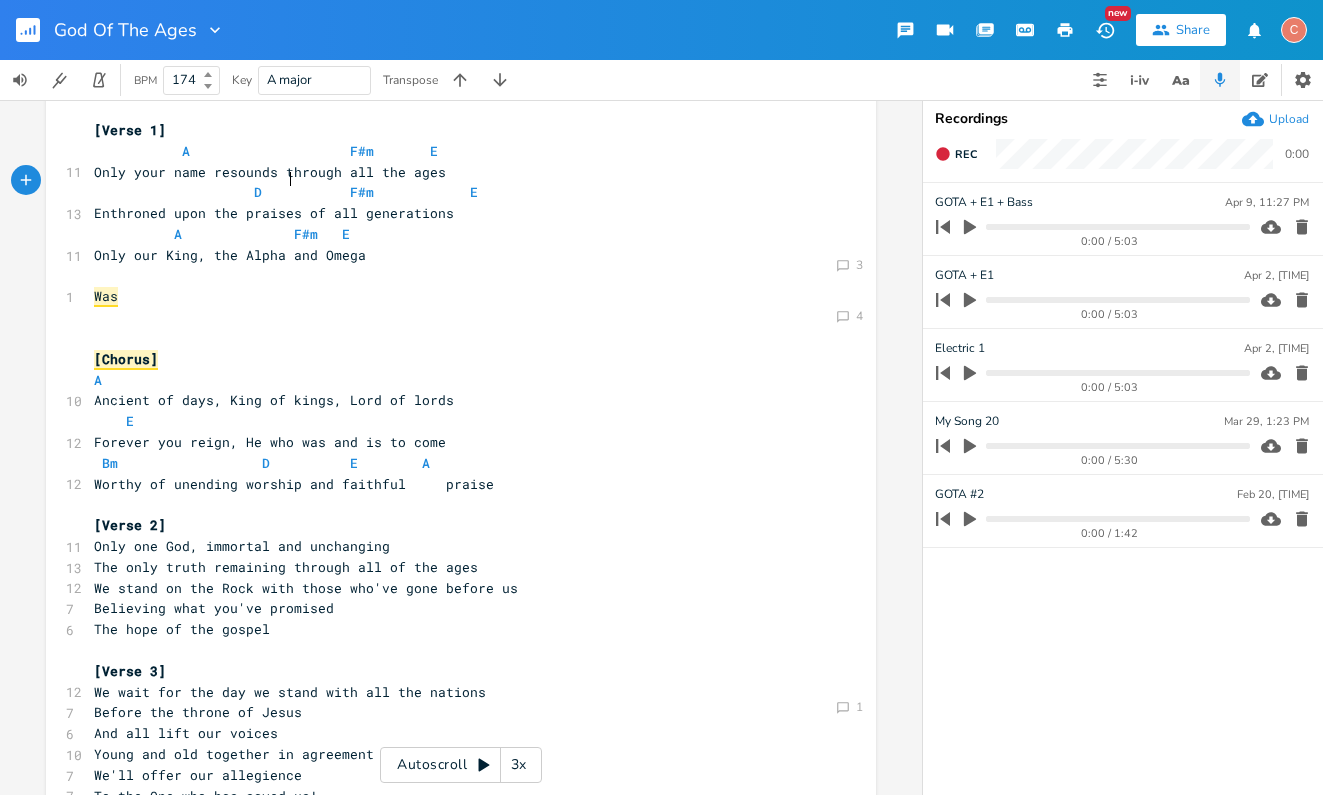 click on "D             F#m              E" at bounding box center (286, 192) 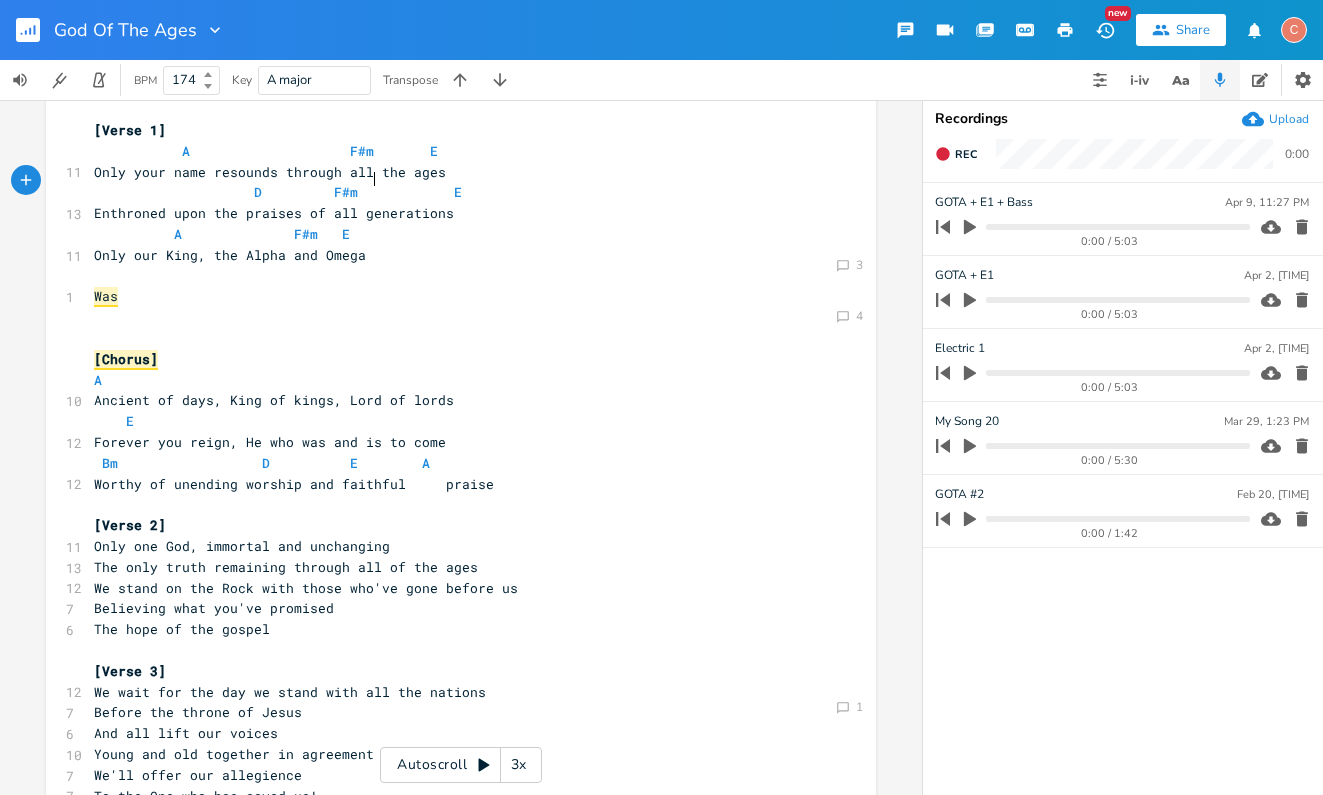 click on "D           F#m              E" at bounding box center (278, 192) 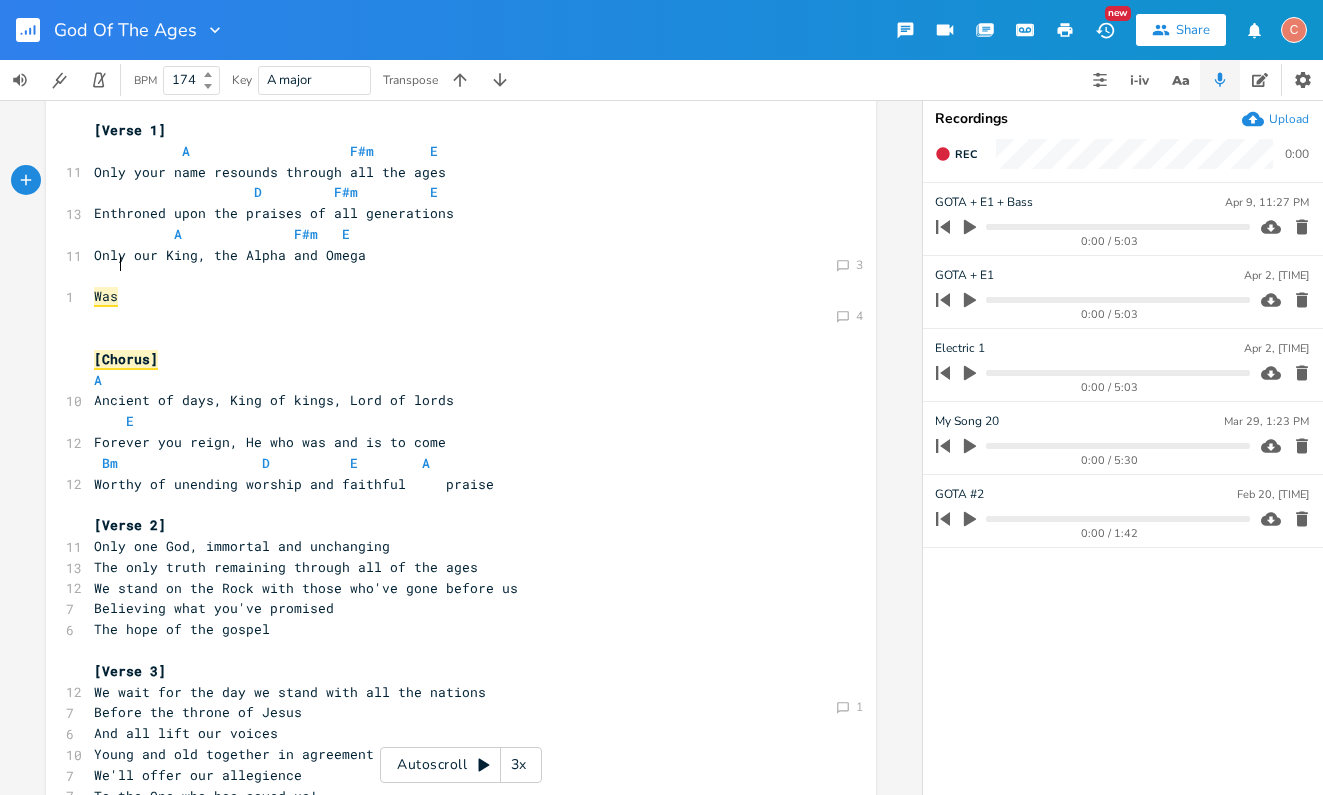 click on "Was" at bounding box center [451, 296] 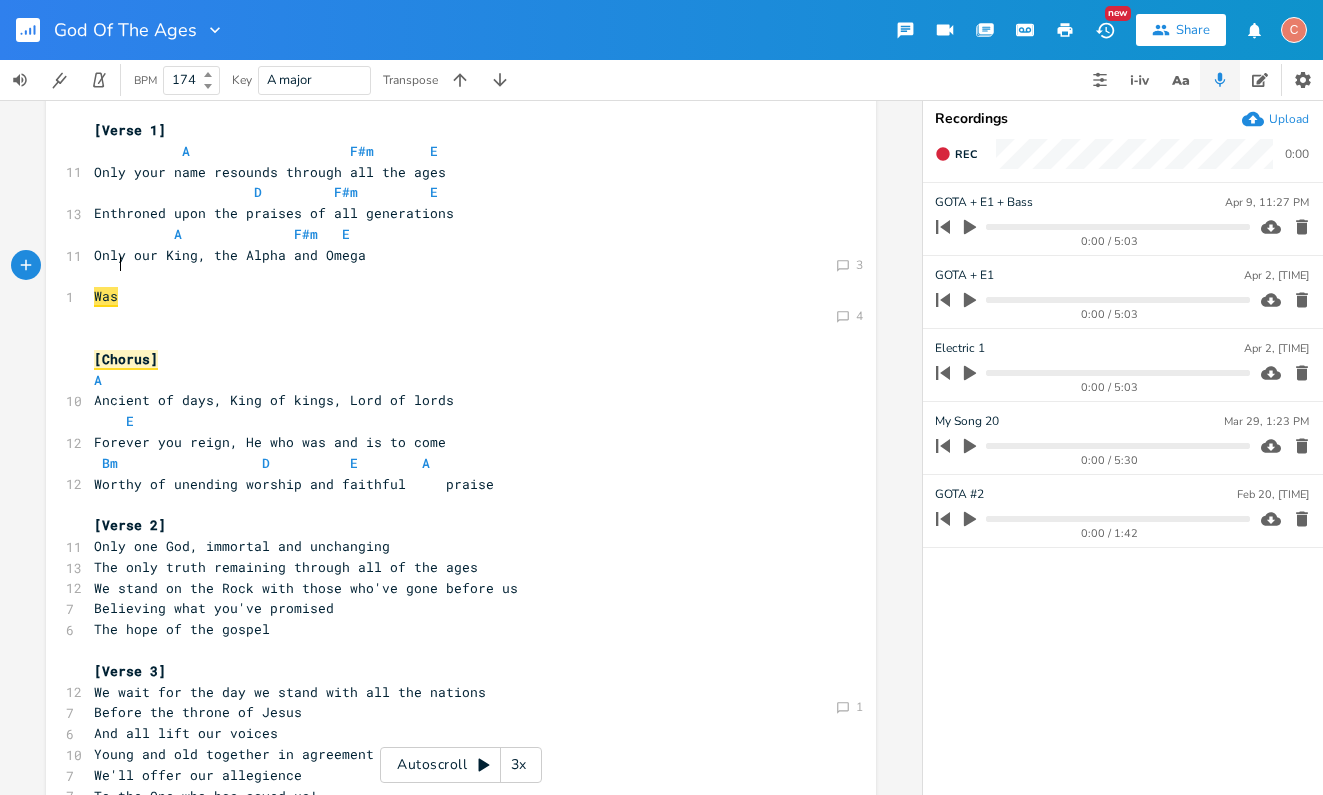 click on "Only our King, the Alpha and Omega" at bounding box center (230, 255) 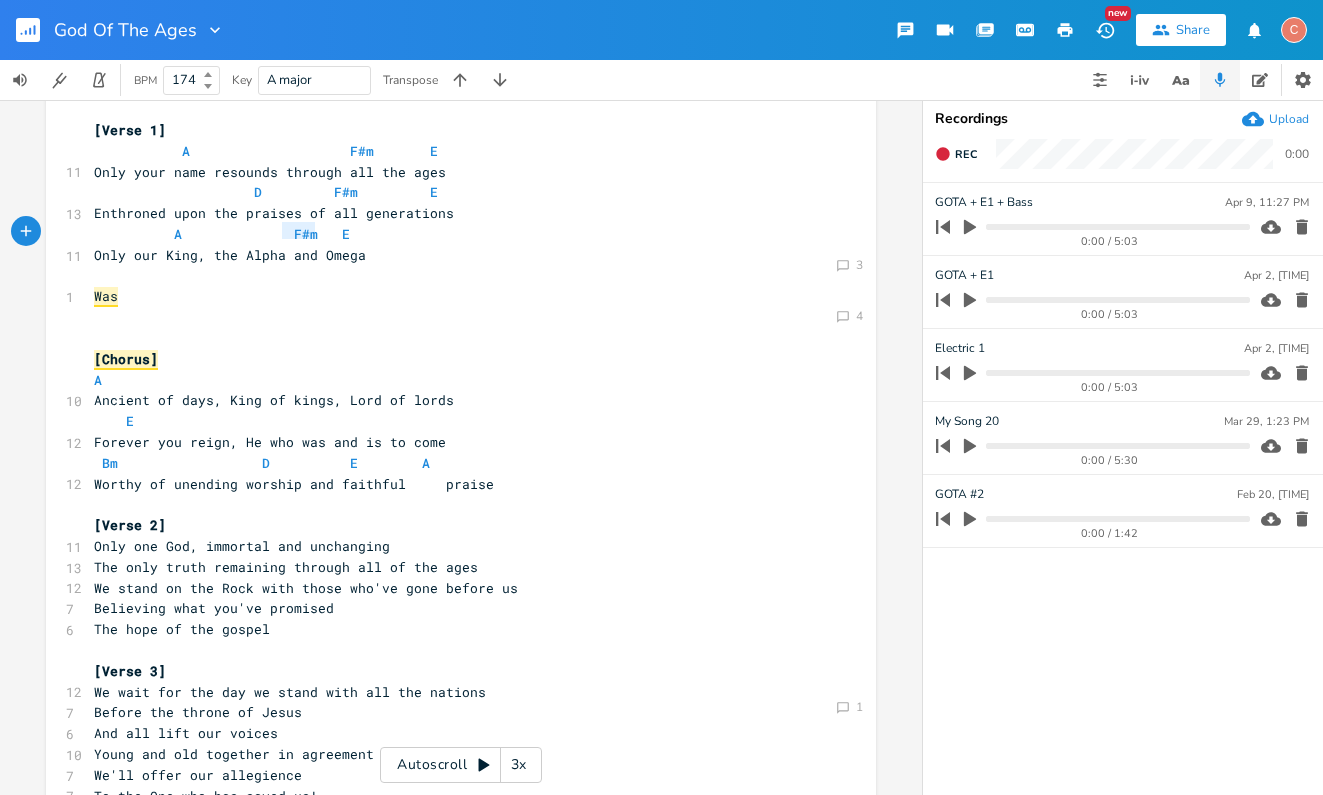 click on "Only our King, the Alpha and Omega" at bounding box center (230, 255) 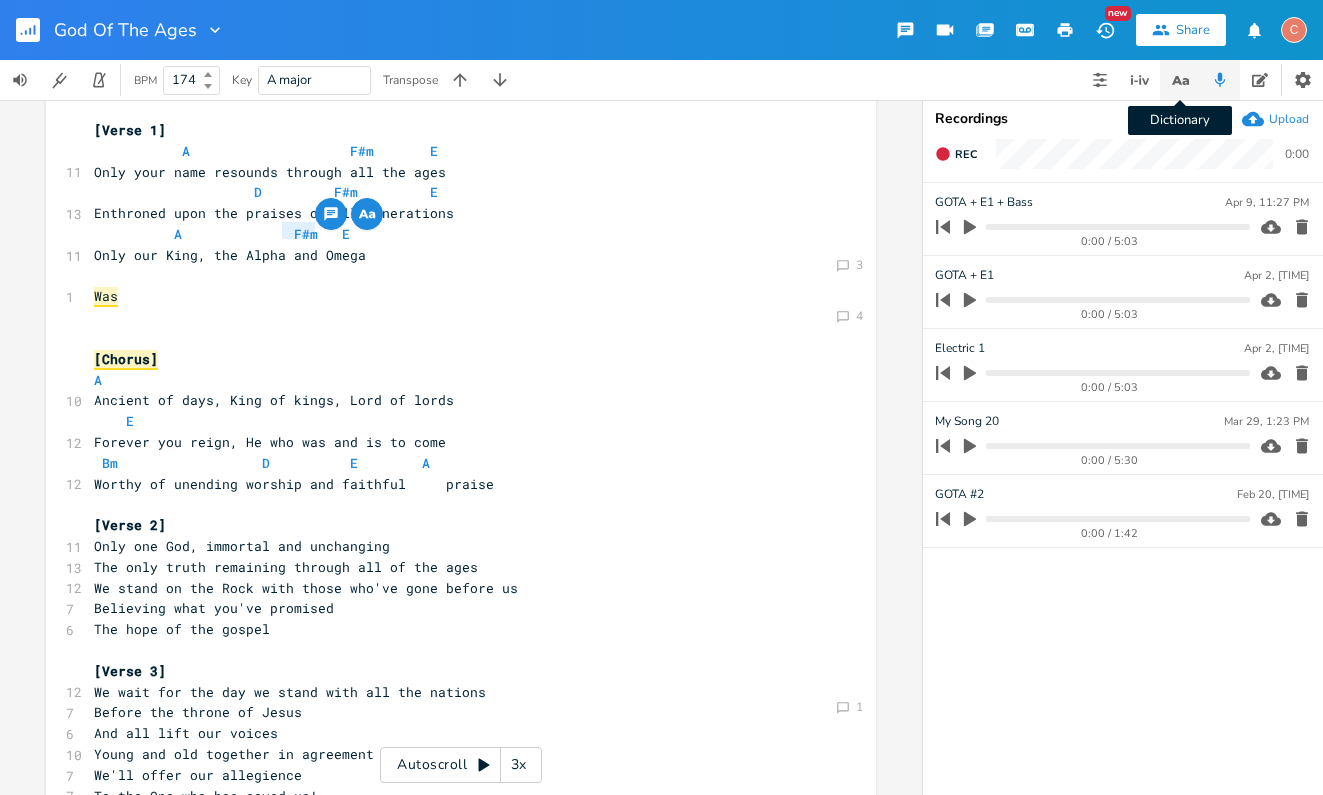 click 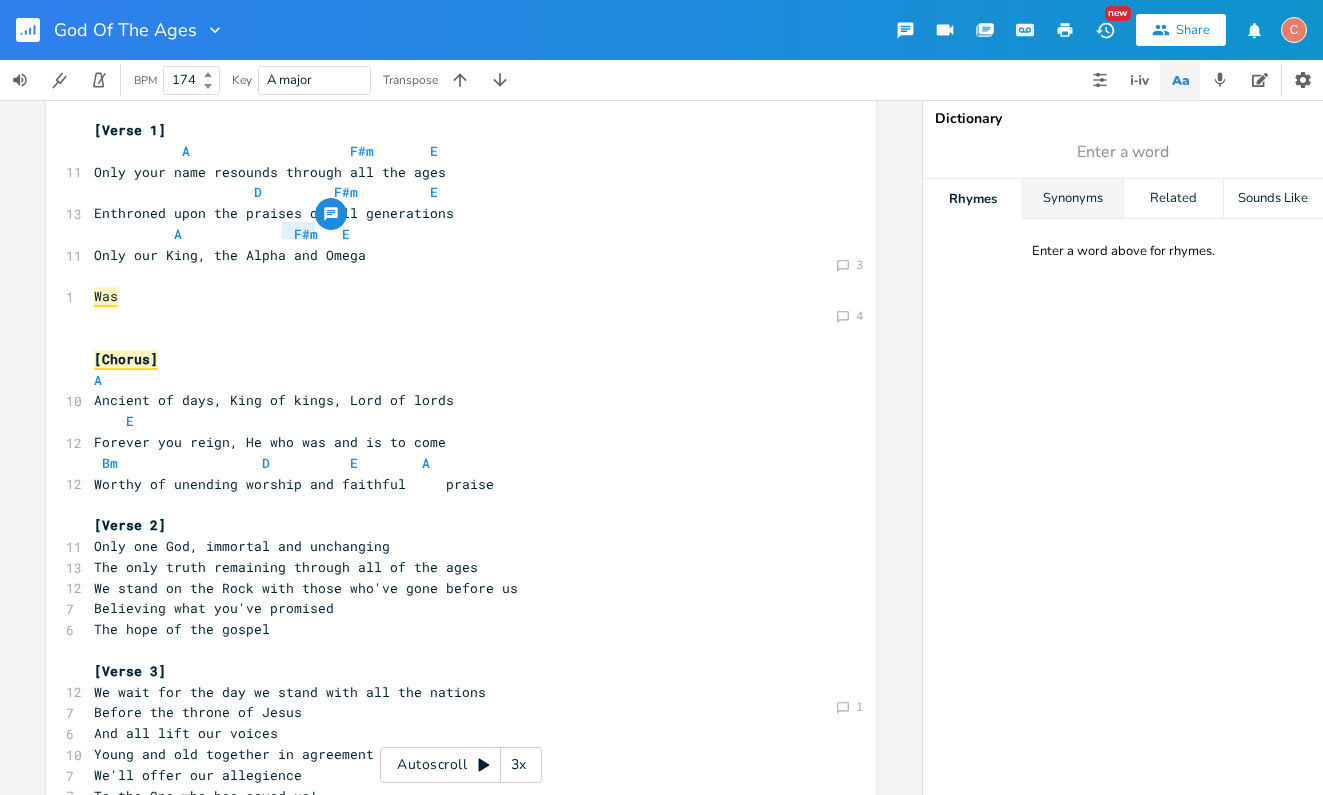 click on "Synonyms" at bounding box center [1072, 199] 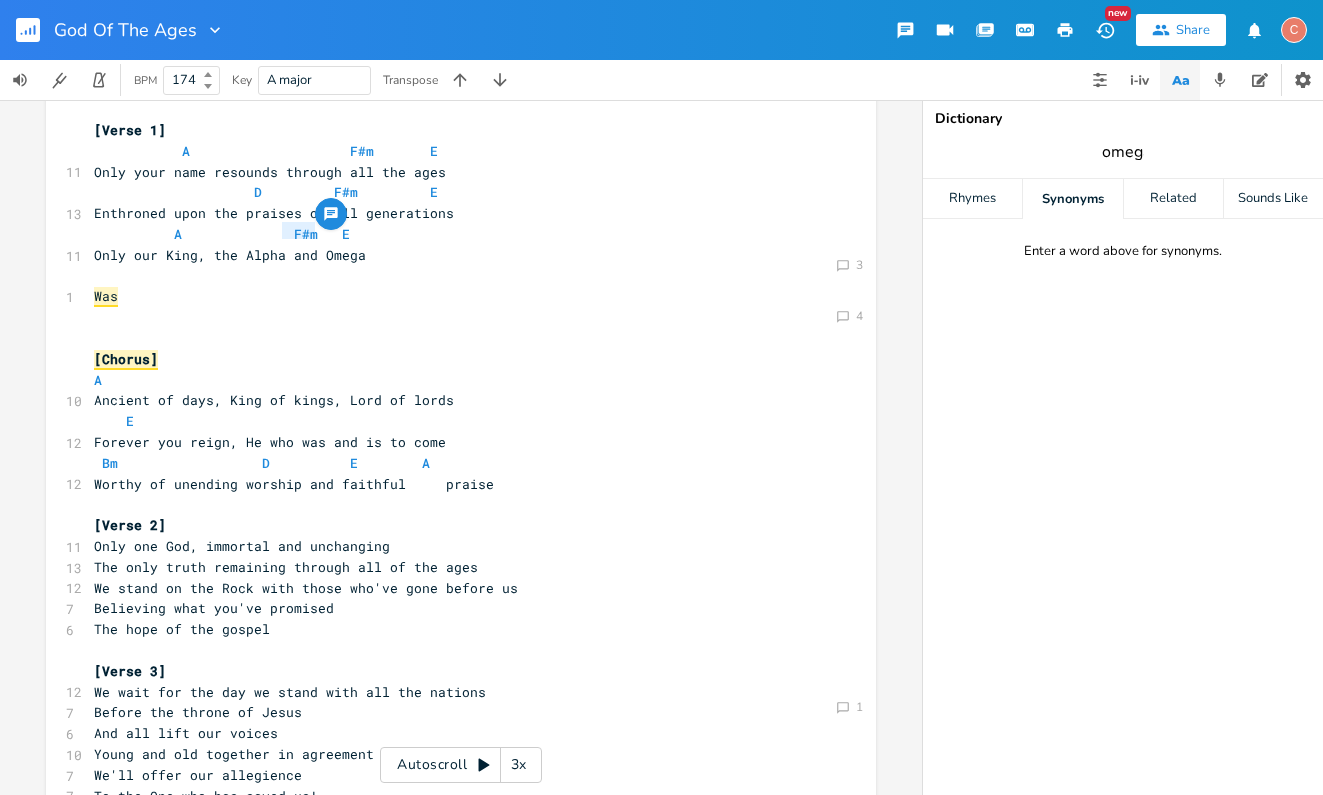 type on "omega" 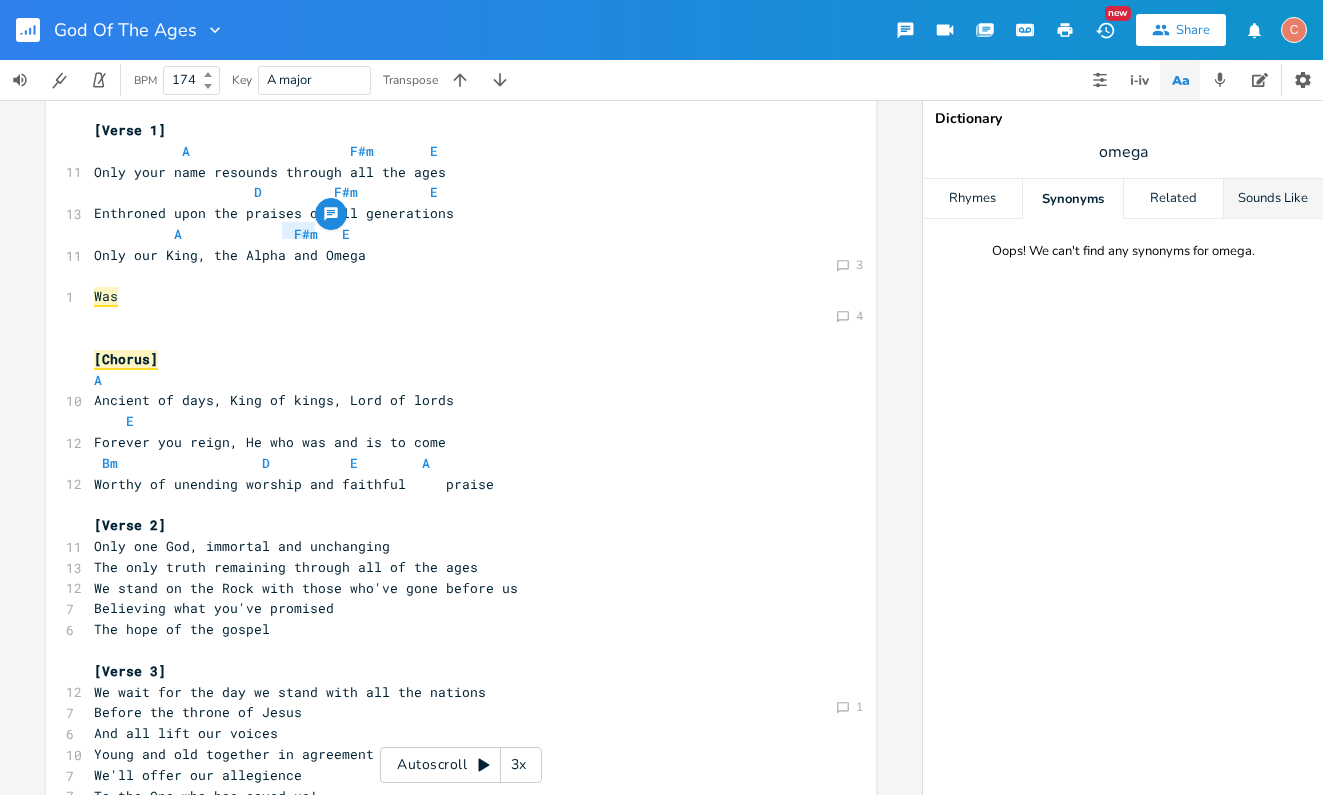 click on "Sounds Like" at bounding box center [1273, 199] 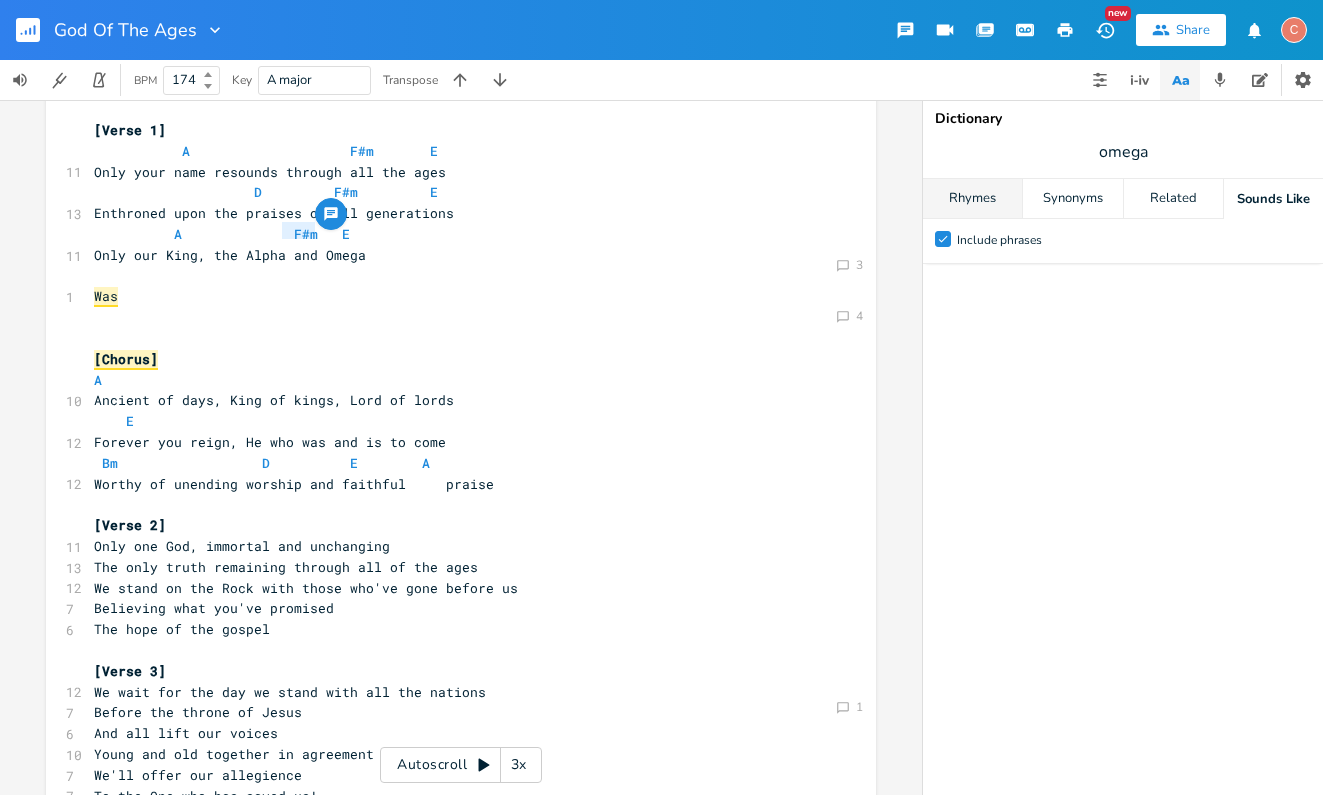 click on "Rhymes" at bounding box center [972, 199] 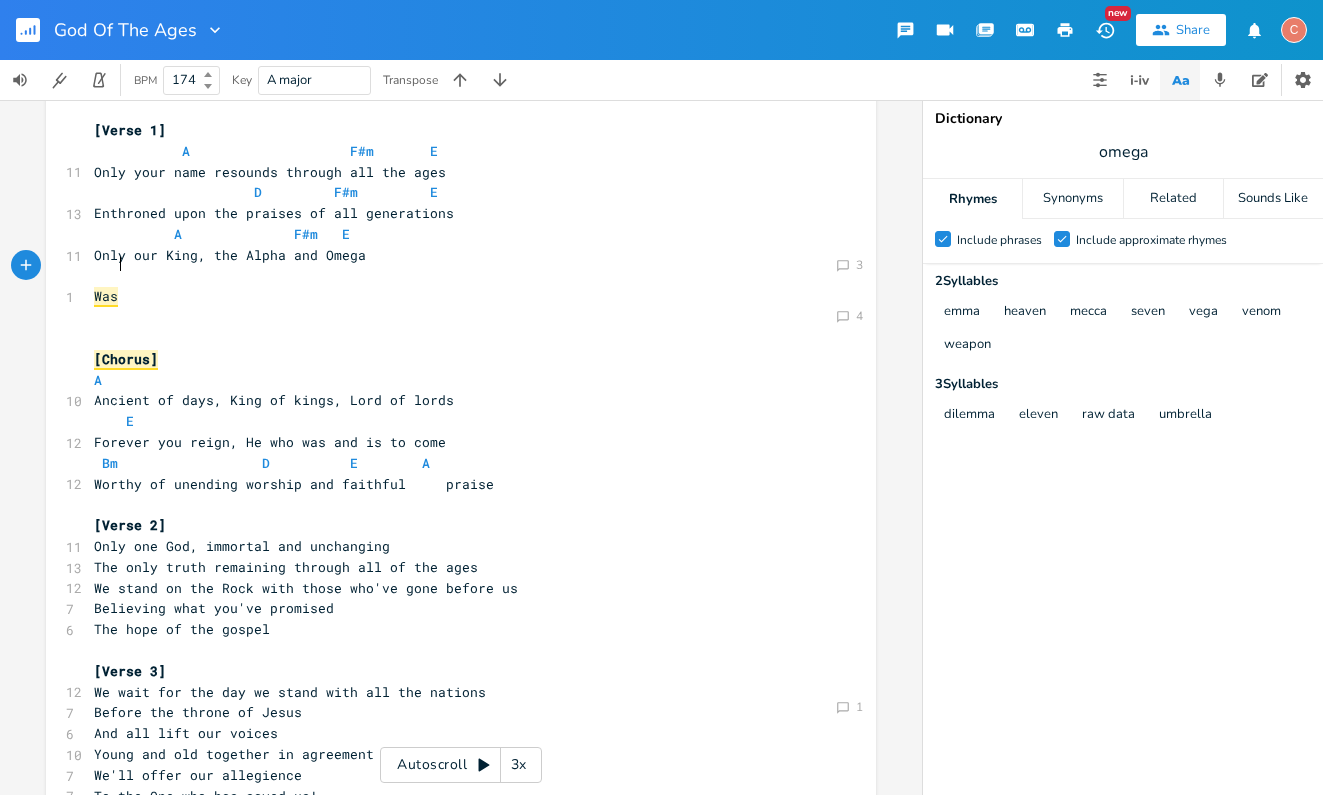 click on "Was" at bounding box center (451, 296) 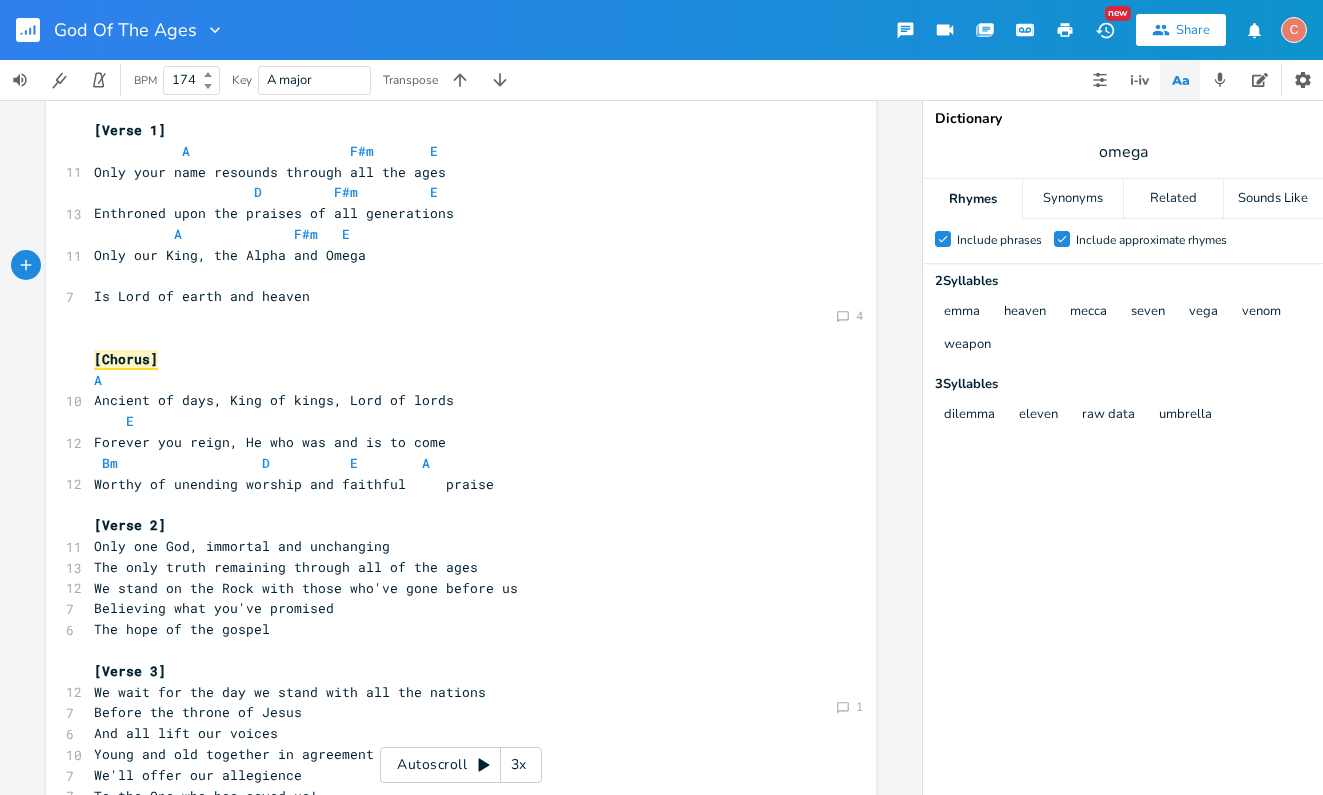 scroll, scrollTop: 0, scrollLeft: 116, axis: horizontal 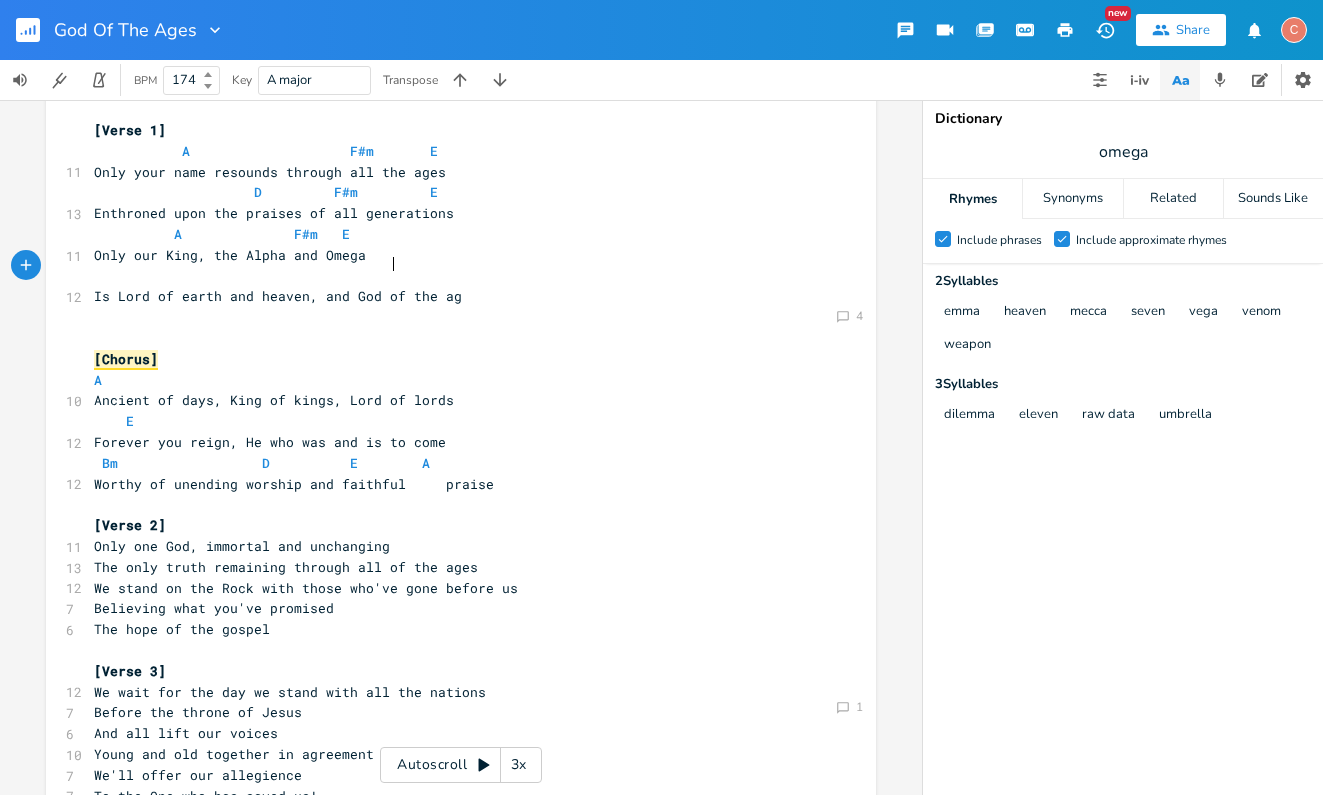 type on "Is Lord of earth and heaven, and God of the ages" 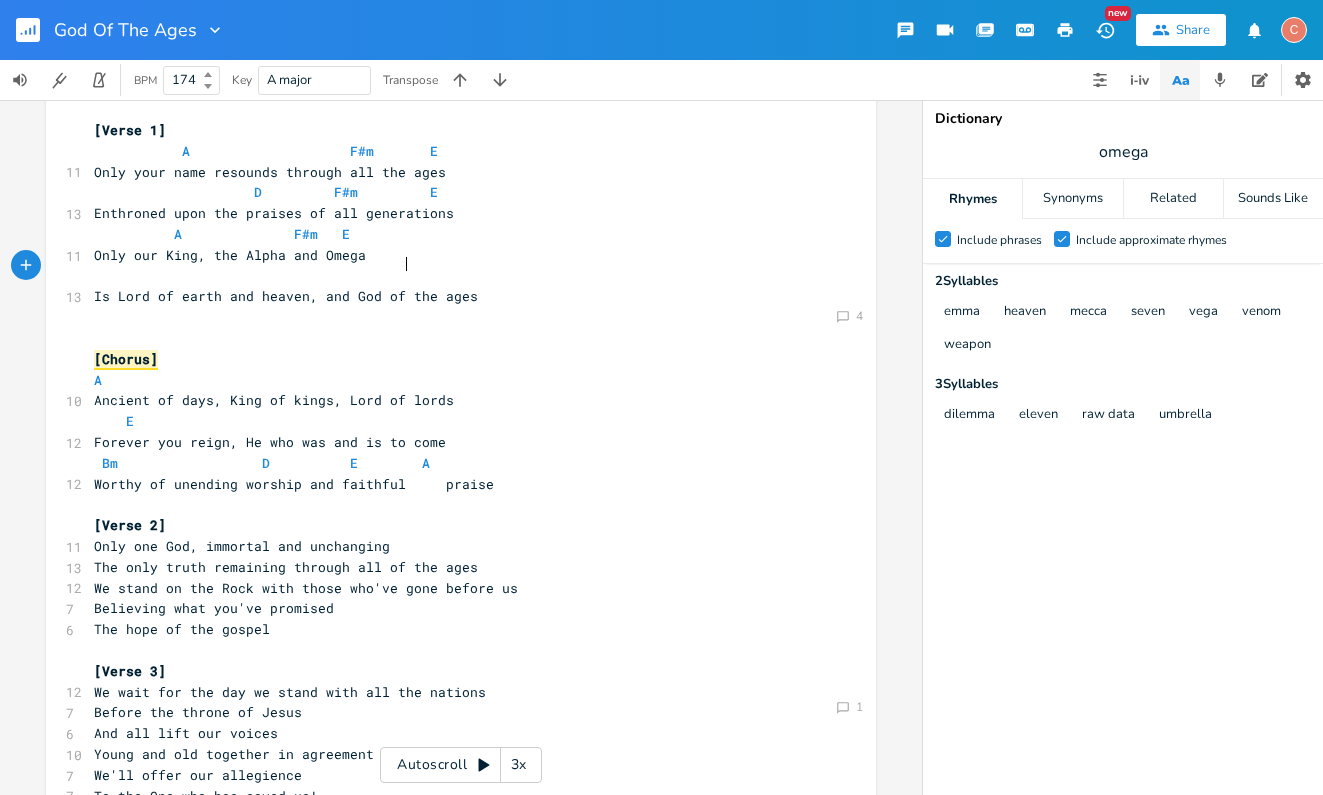 scroll, scrollTop: 0, scrollLeft: 200, axis: horizontal 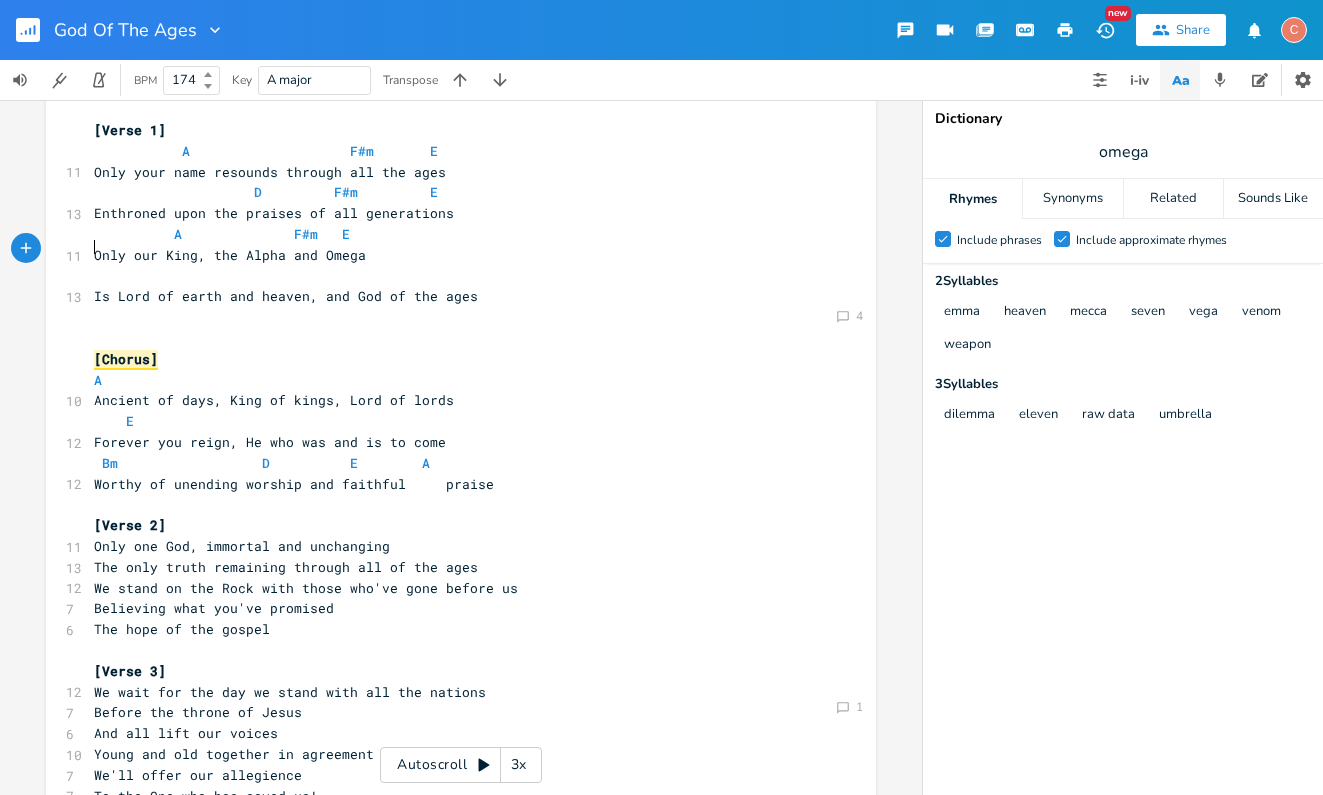 click on "​" at bounding box center (451, 276) 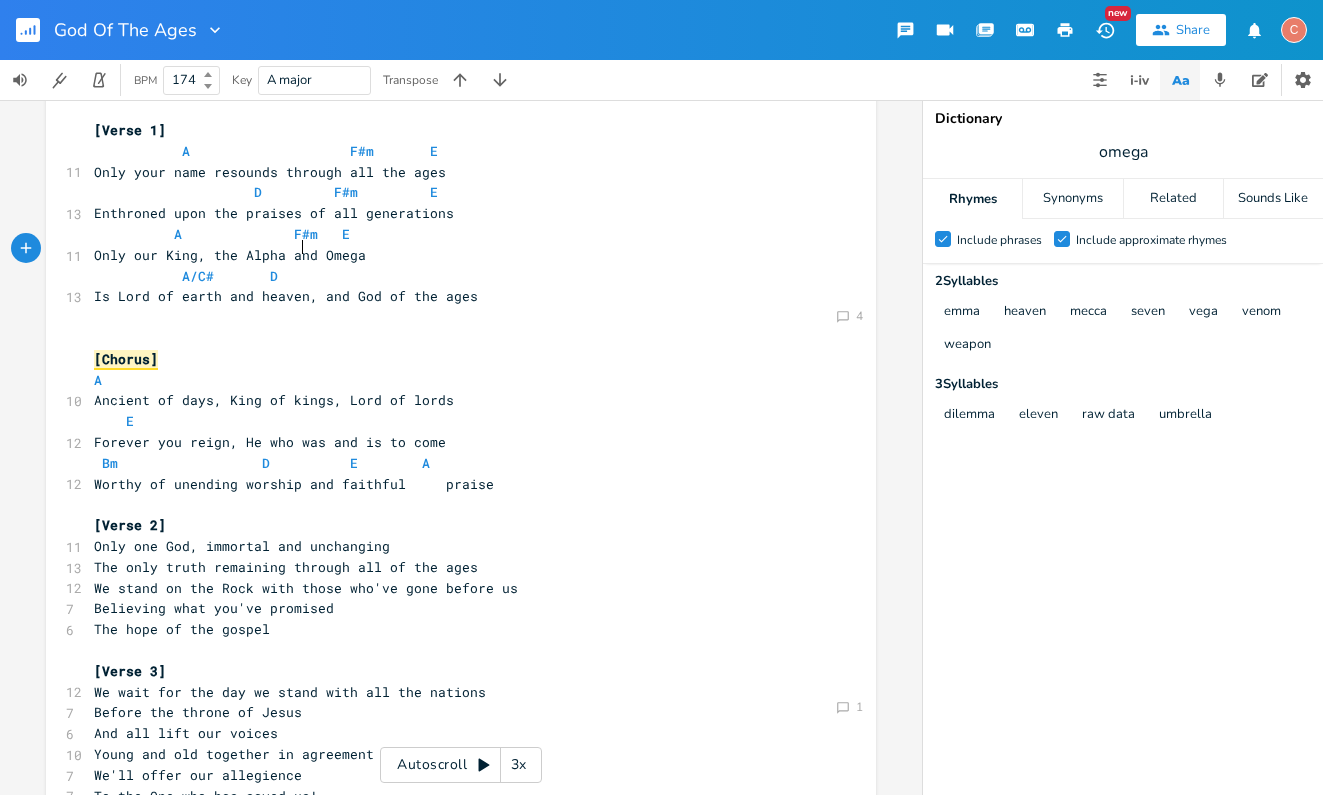 scroll, scrollTop: 0, scrollLeft: 71, axis: horizontal 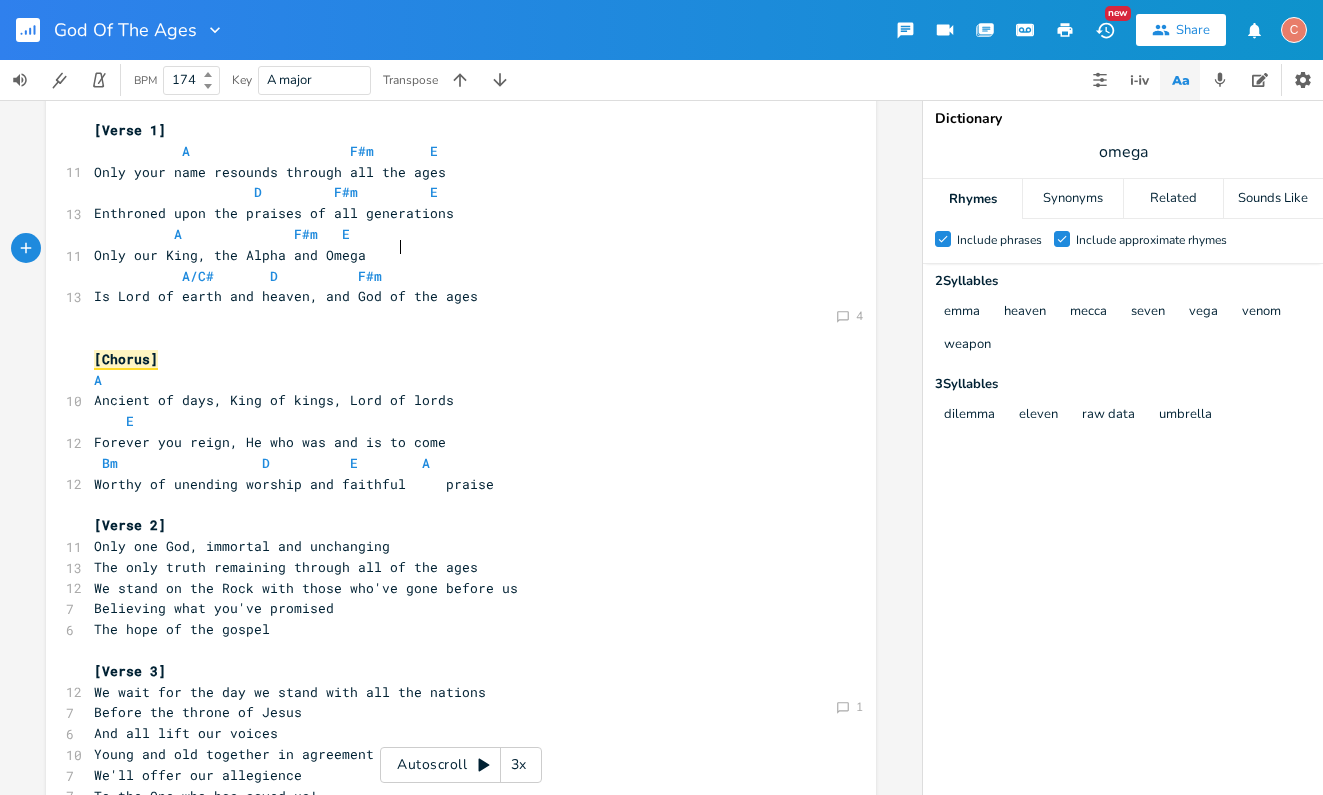 type on "F#m           E" 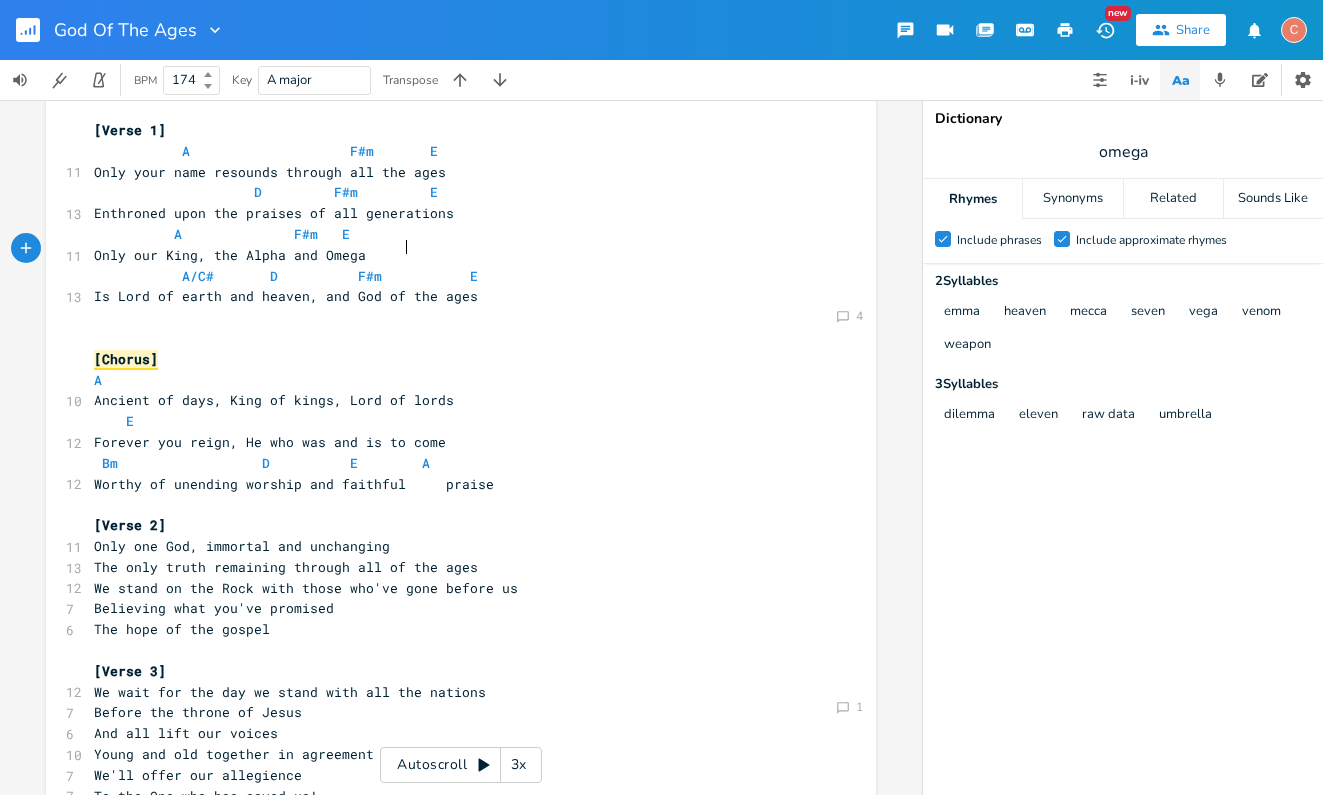 scroll, scrollTop: 0, scrollLeft: 50, axis: horizontal 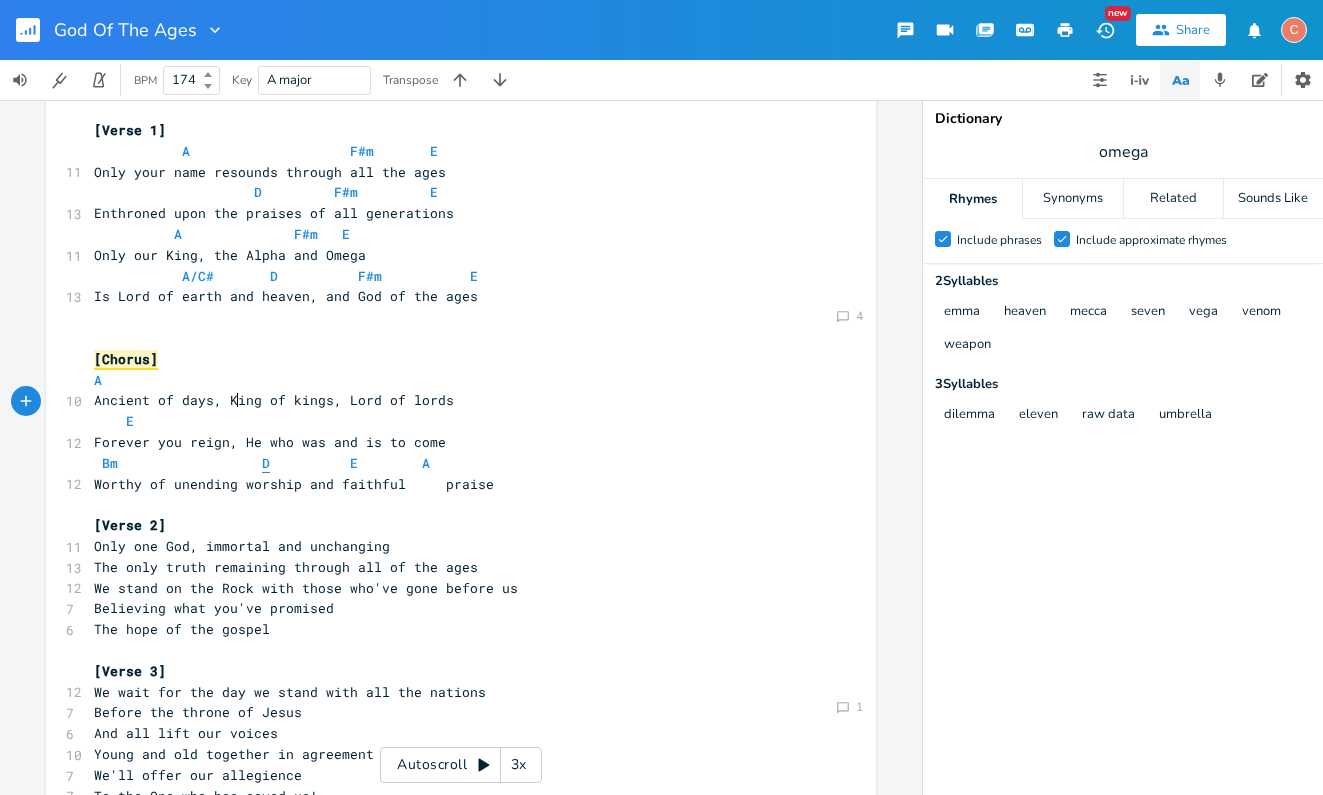 click on "D" at bounding box center [266, 463] 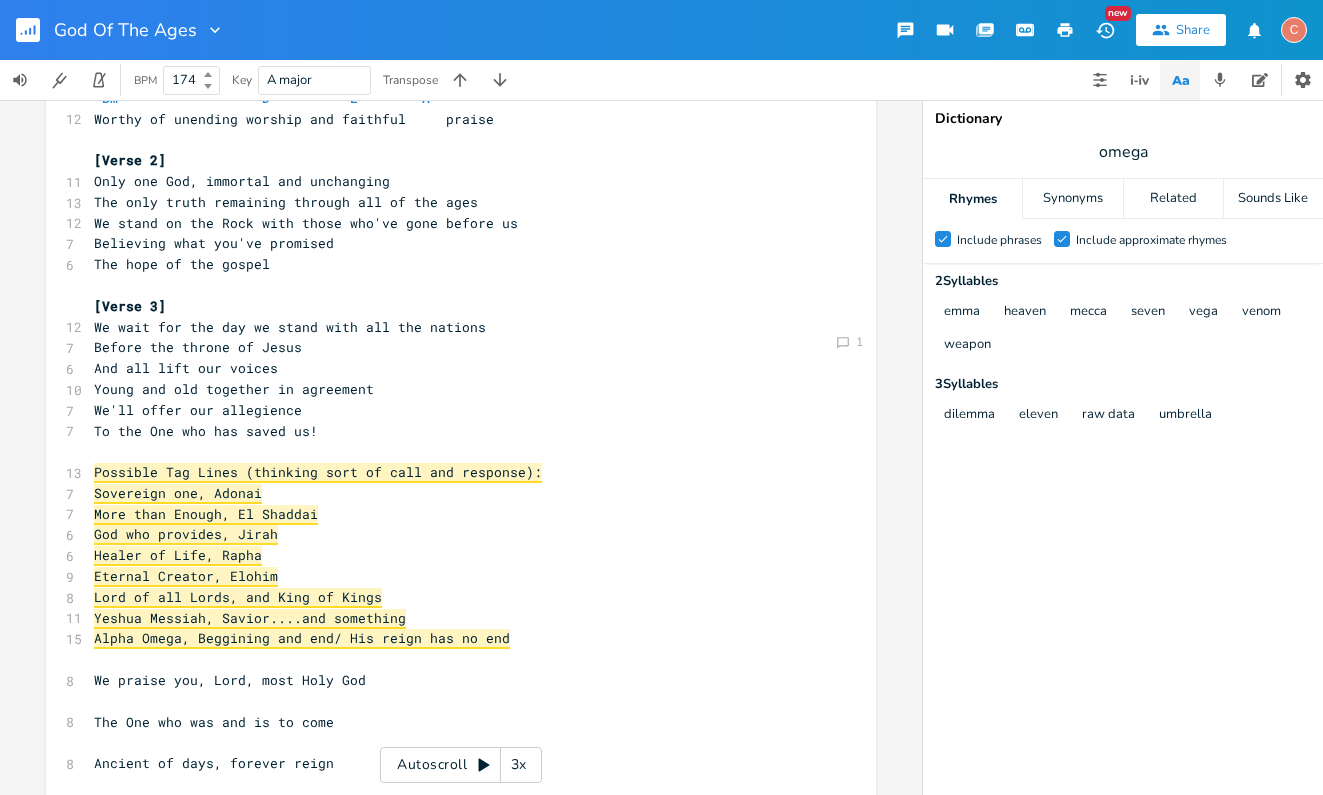 scroll, scrollTop: 381, scrollLeft: 0, axis: vertical 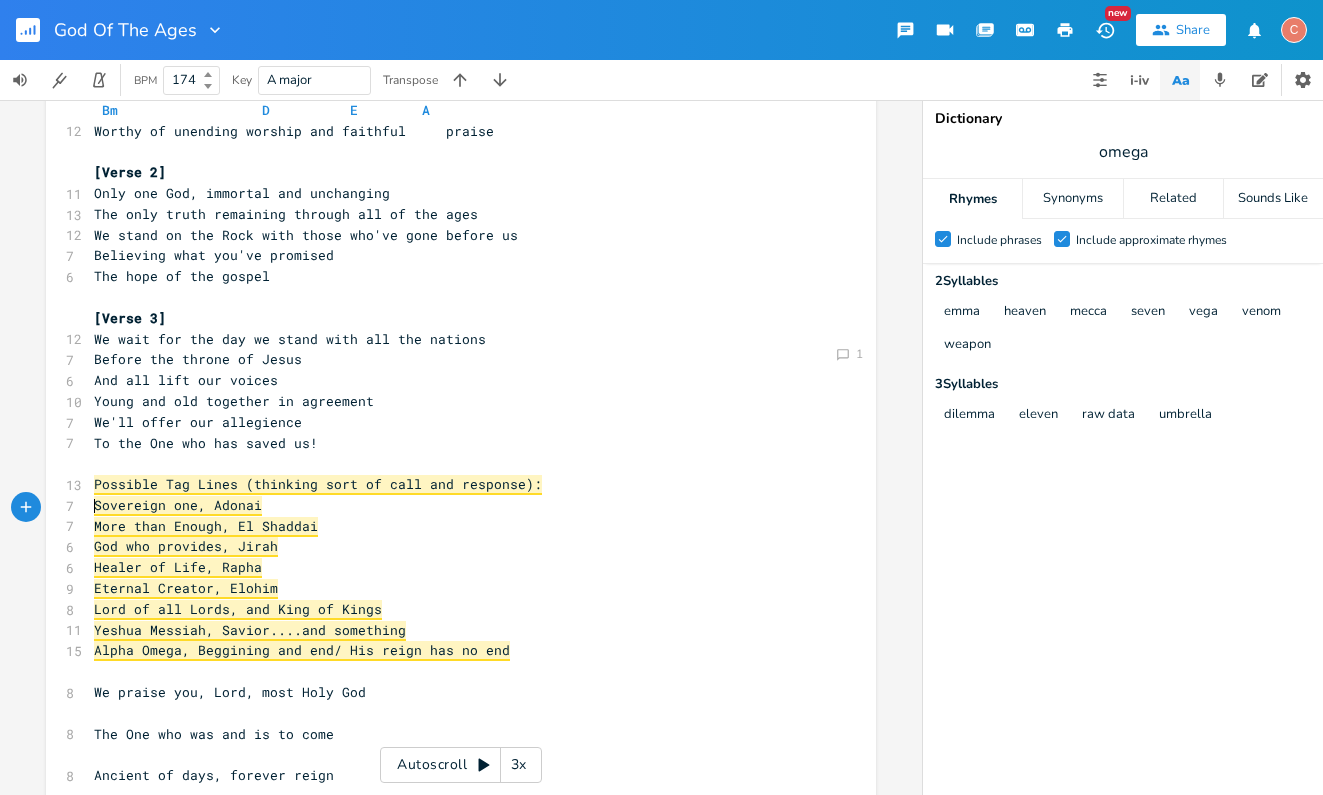 click on "​" at bounding box center [451, 671] 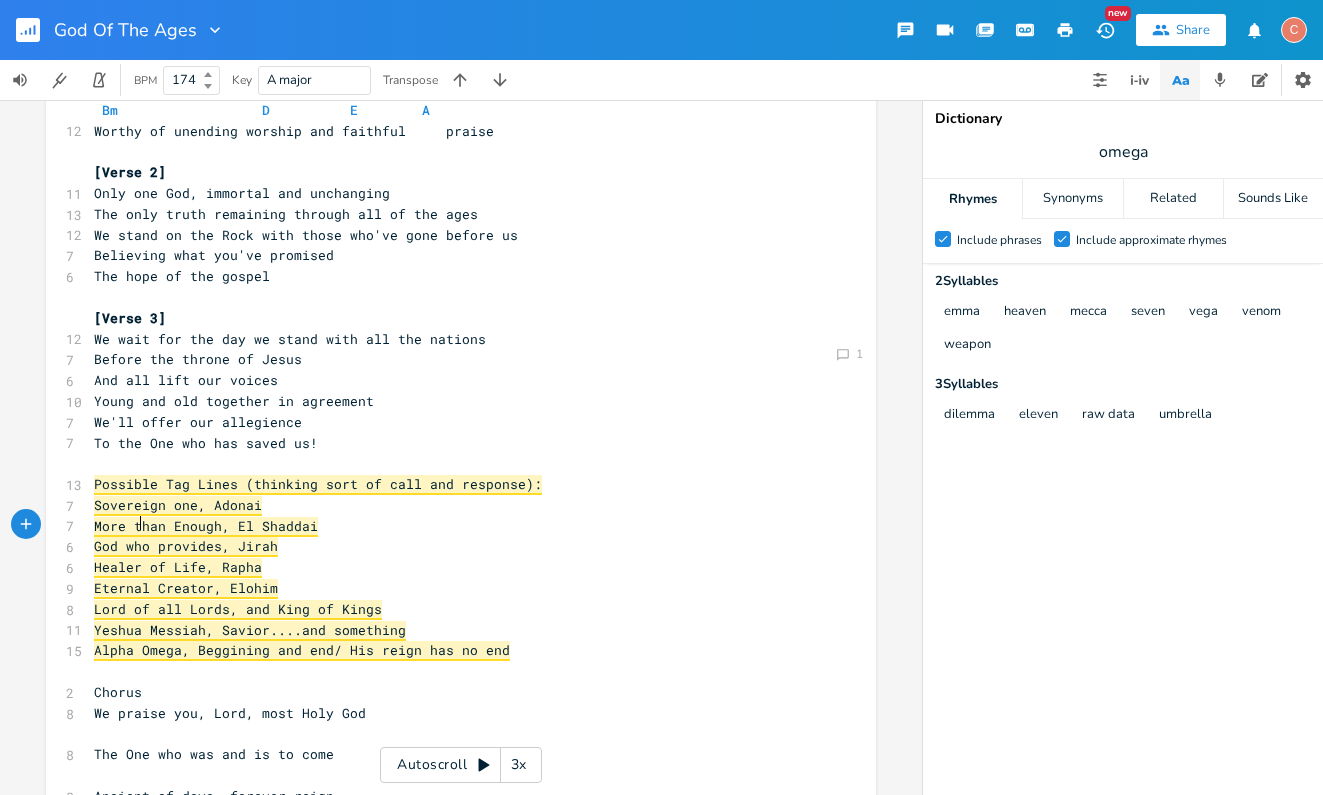 type on "Chorus 2" 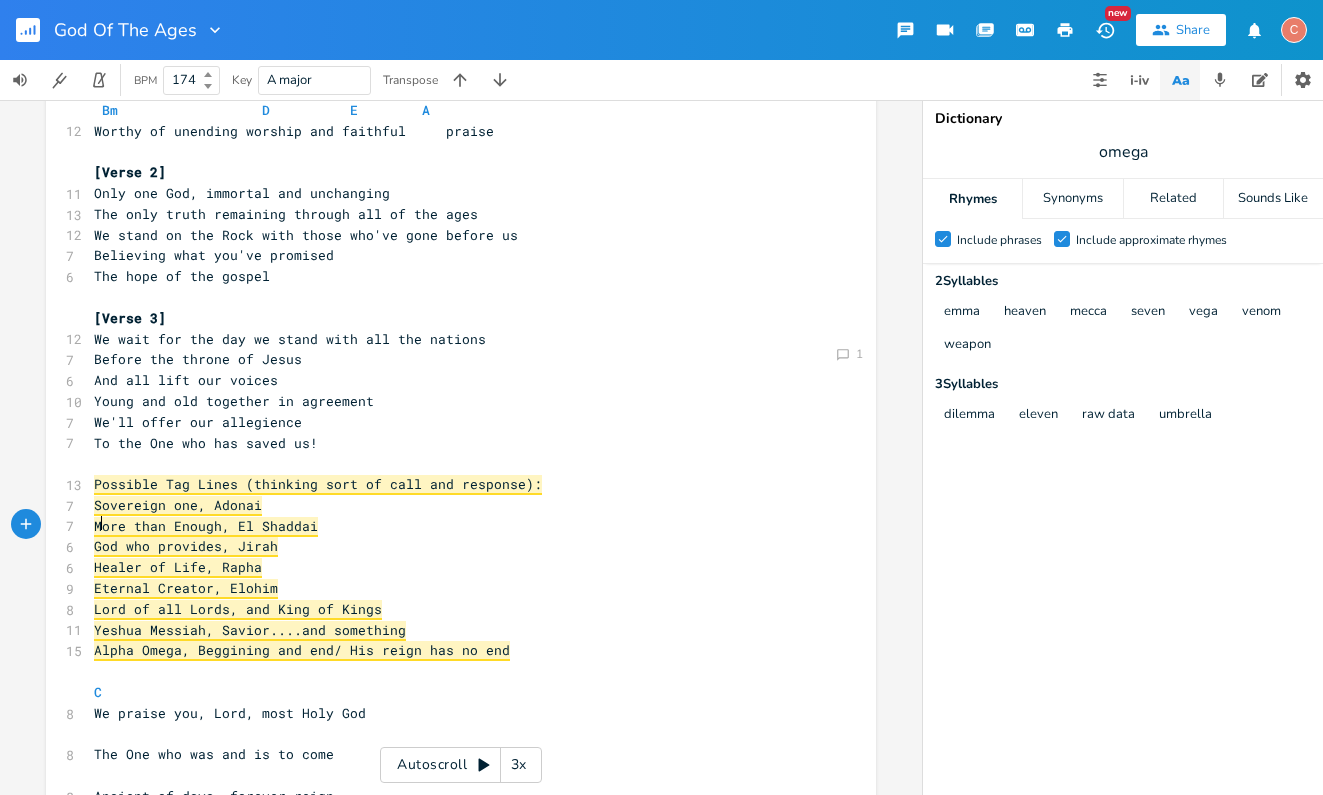 type on "O" 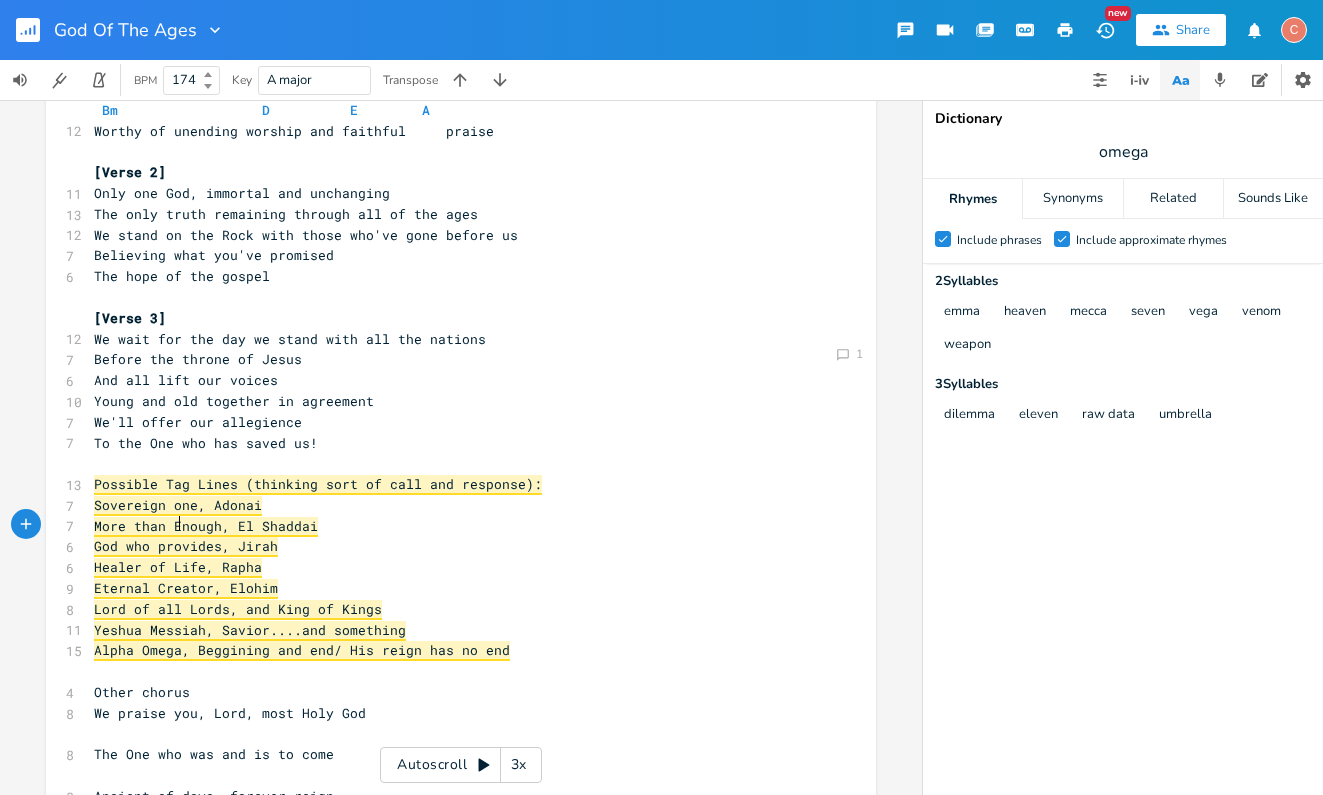 type on "Other chorus o" 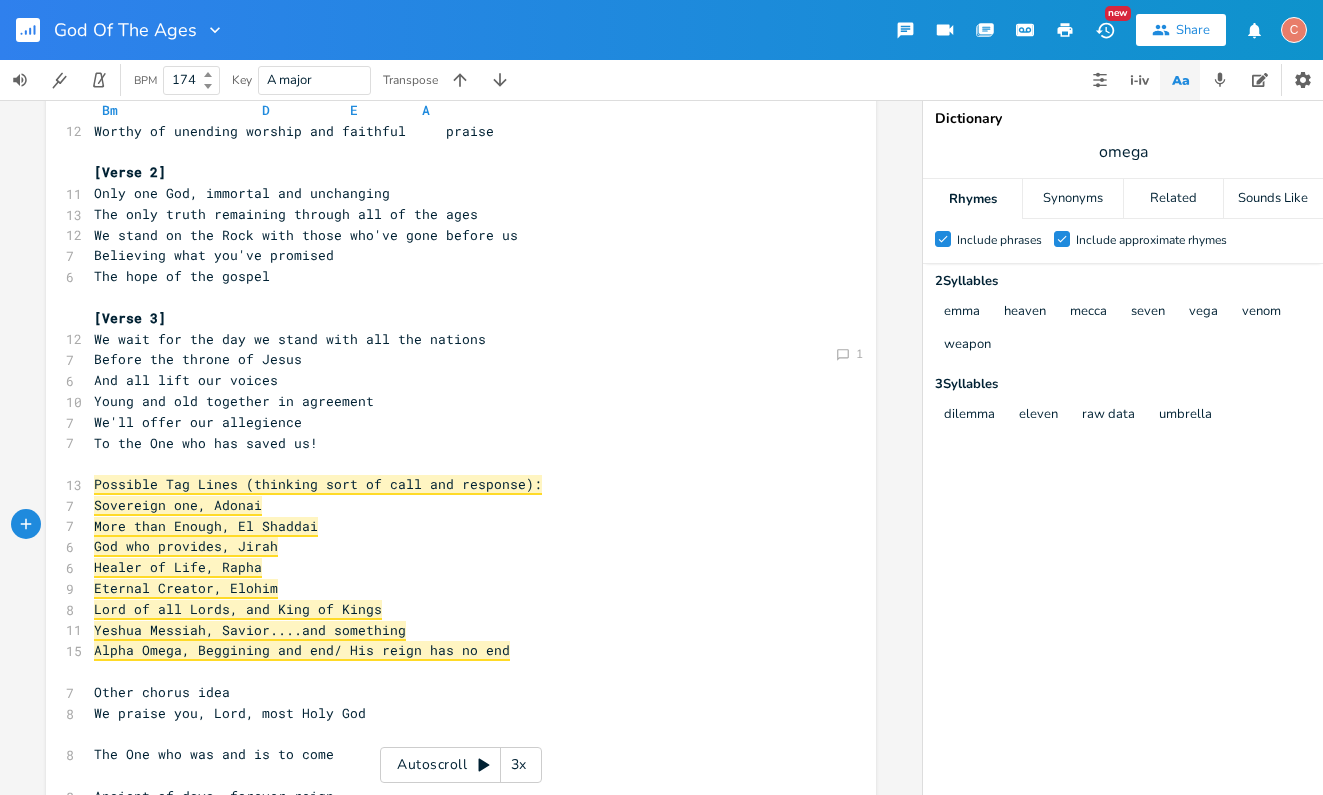type on "idea:" 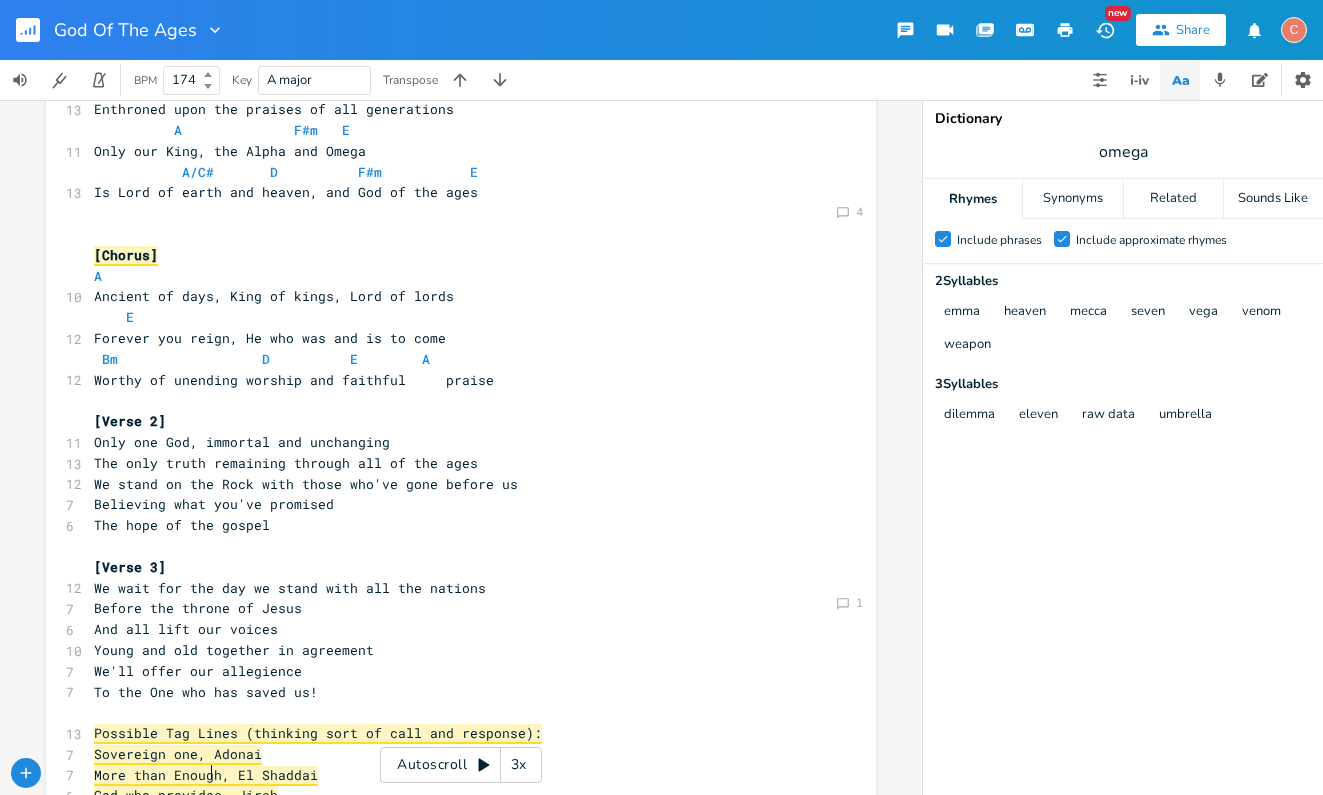 scroll, scrollTop: 133, scrollLeft: 0, axis: vertical 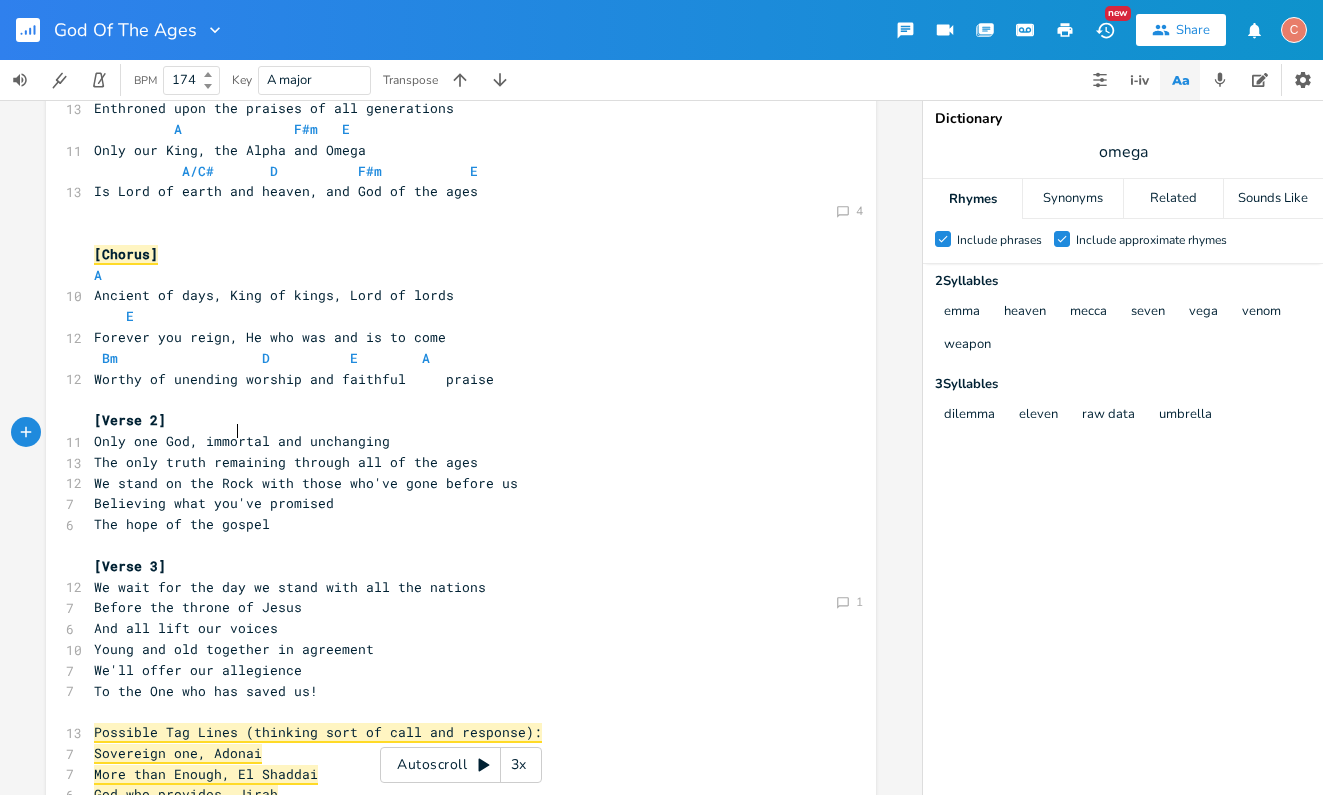 click on "The hope of the gospel" at bounding box center (451, 524) 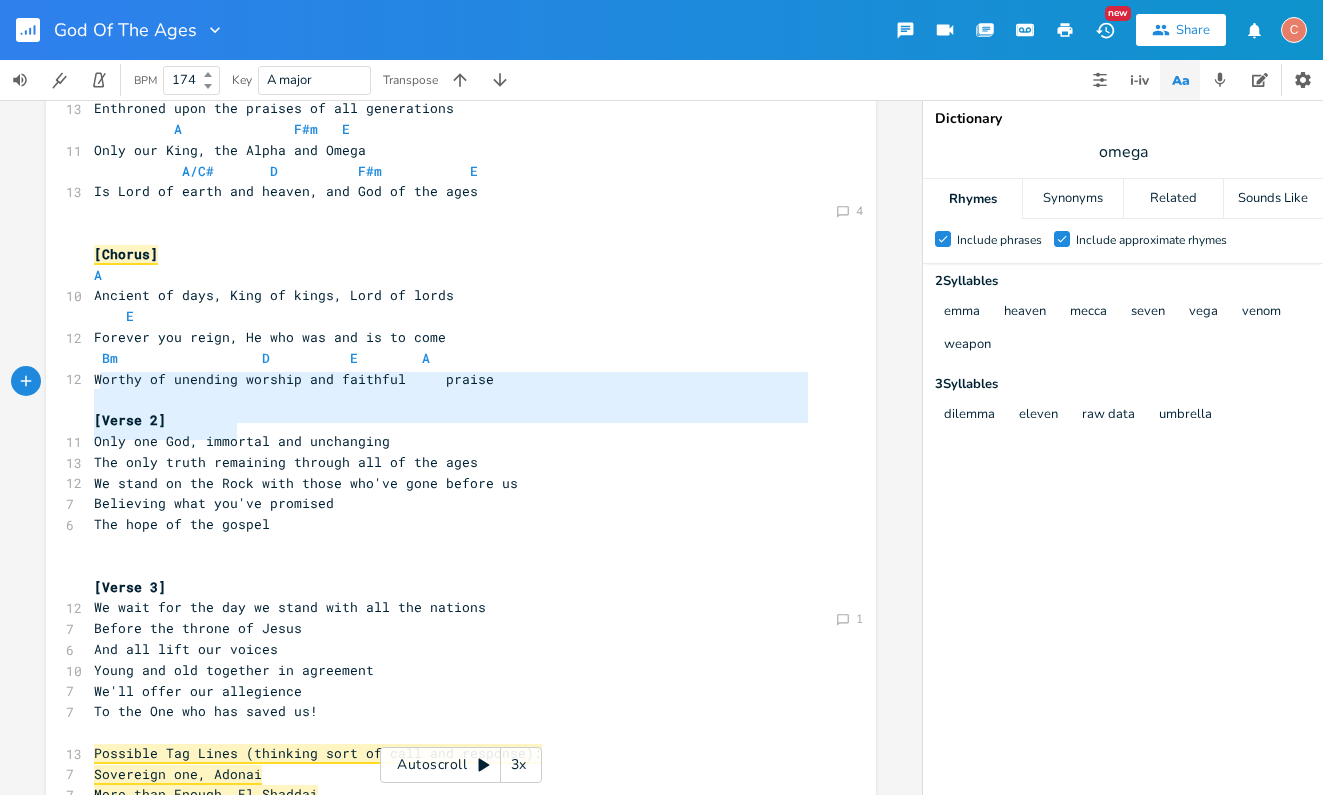type on "The only truth remaining through all of the ages
We stand on the Rock with those who've gone before us
Believing what you've promised
The hope of the gospel" 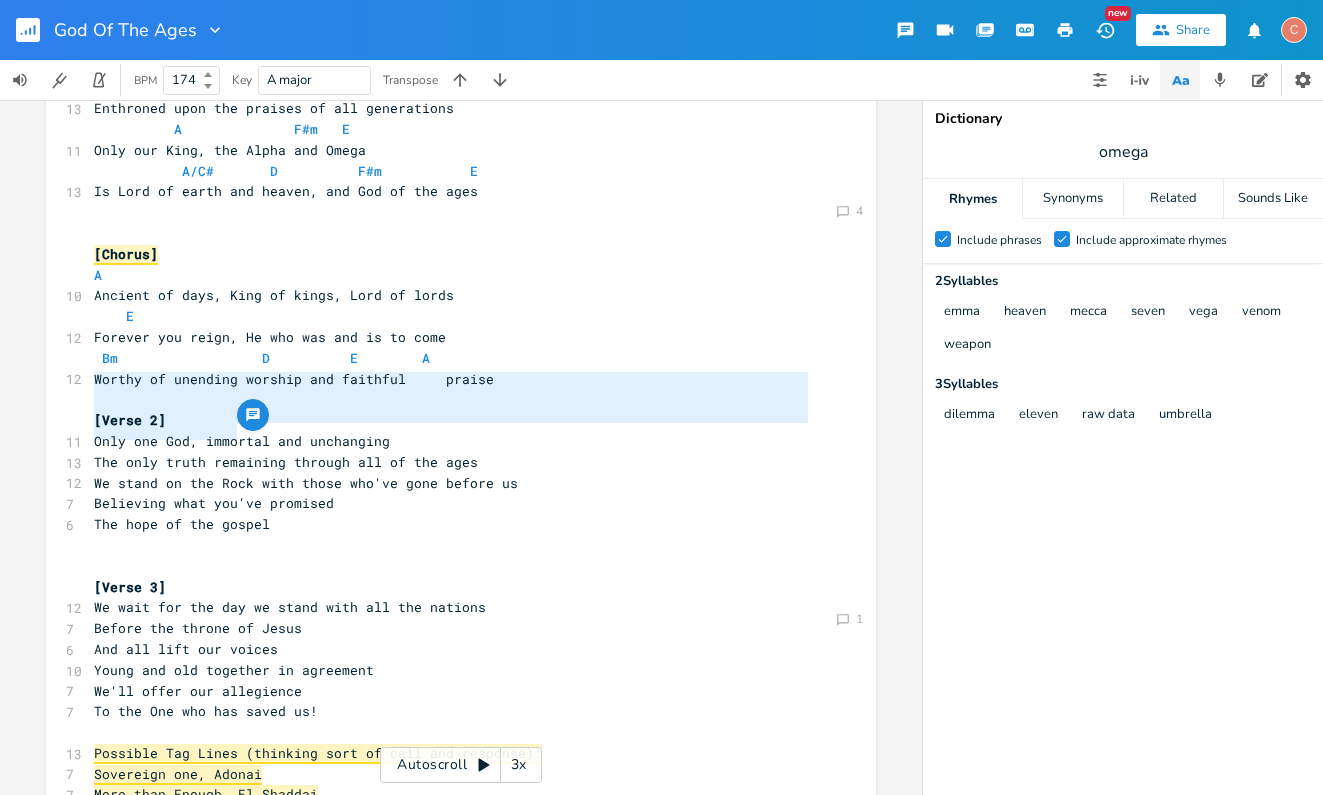 drag, startPoint x: 251, startPoint y: 429, endPoint x: 88, endPoint y: 380, distance: 170.20576 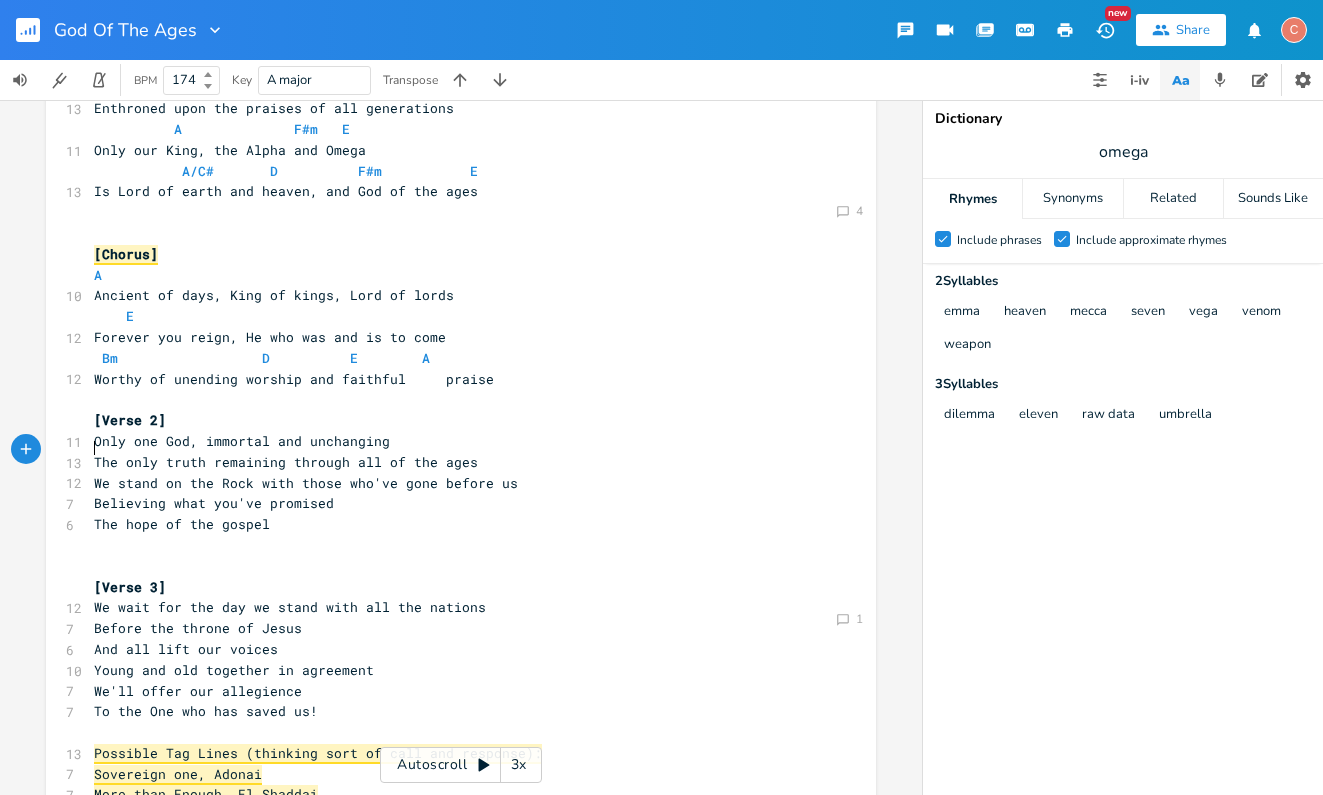 click on "​" at bounding box center (451, 545) 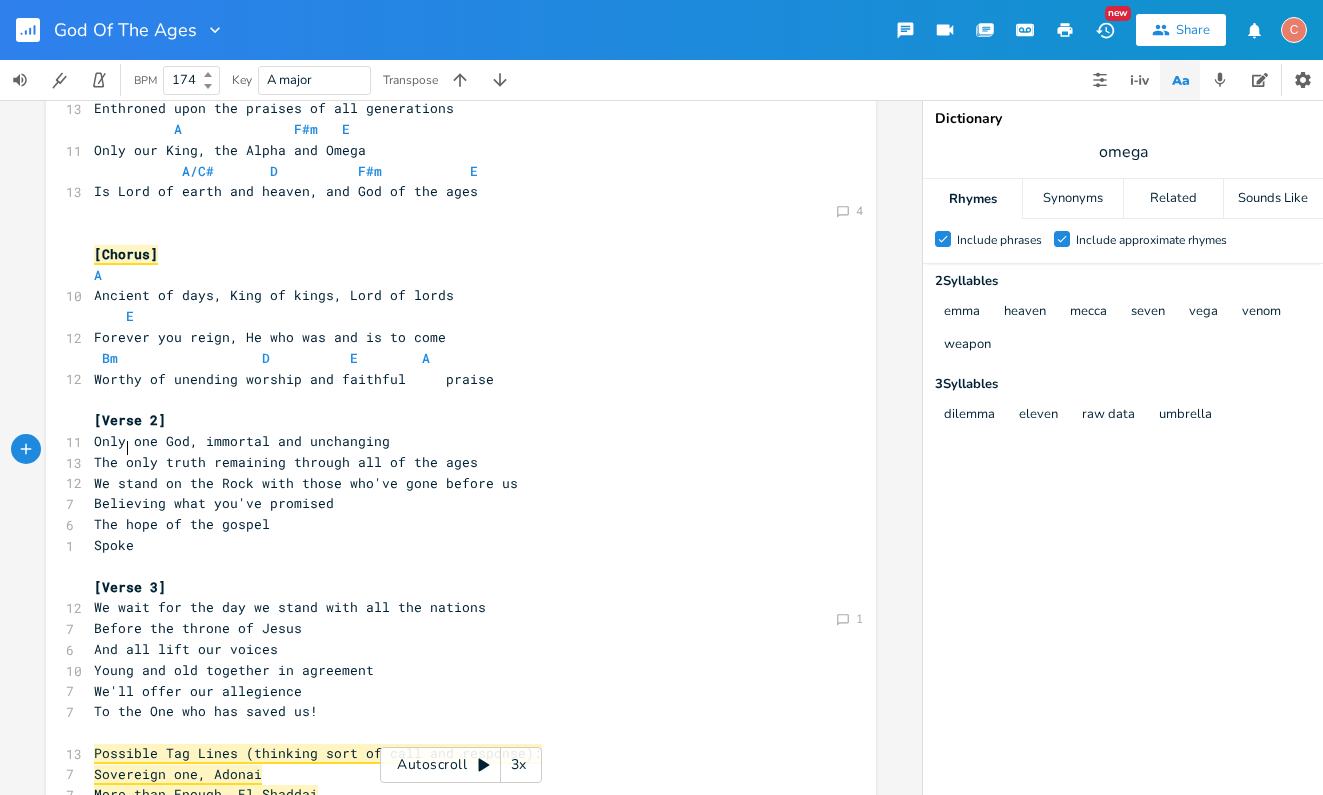 scroll, scrollTop: 0, scrollLeft: 26, axis: horizontal 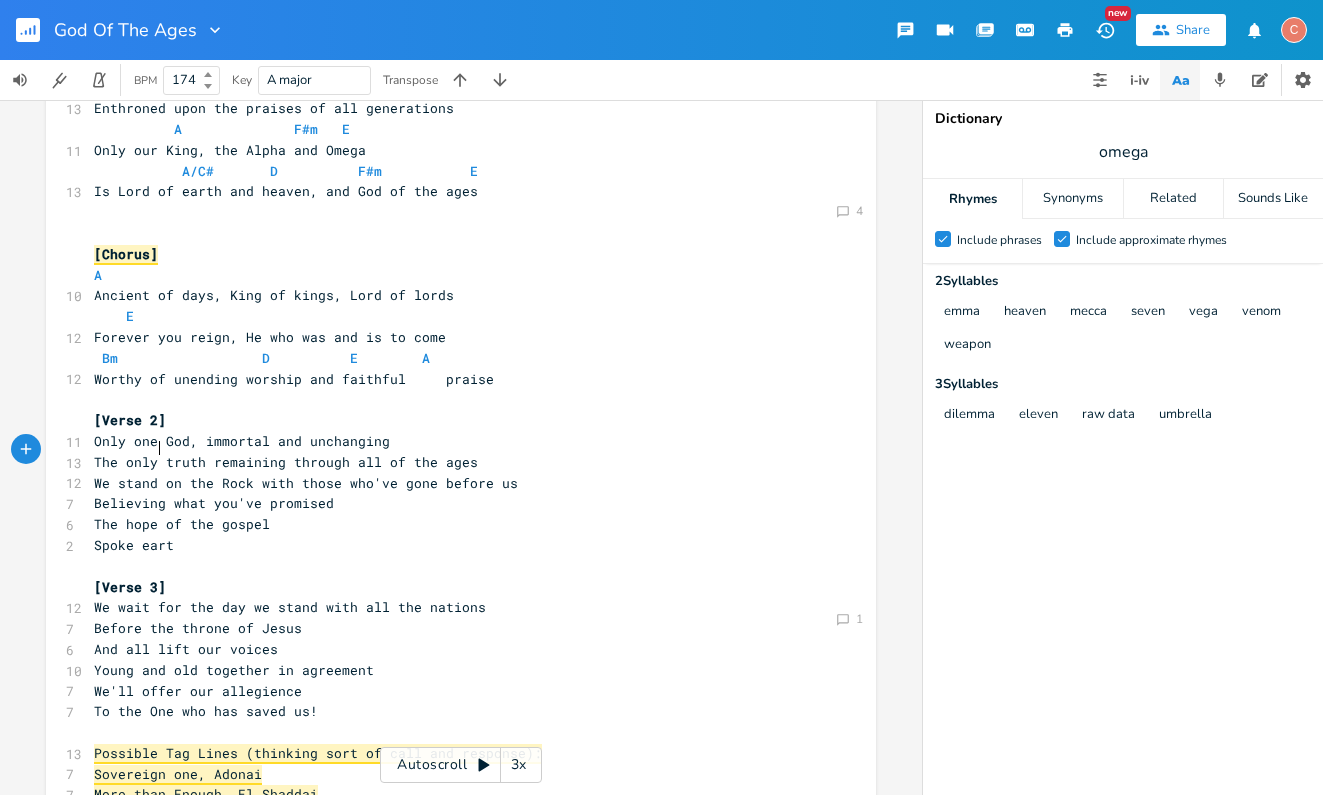 type on "Spoke earth" 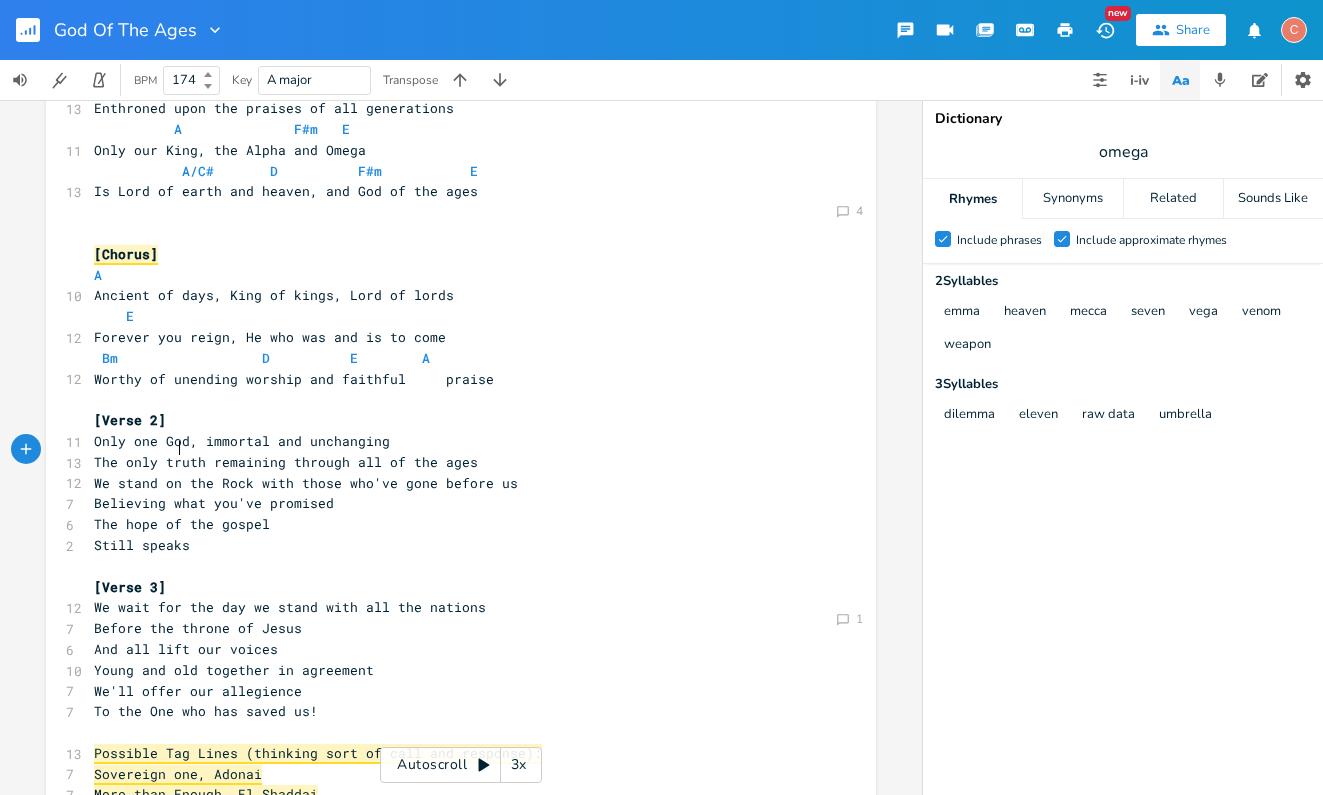 scroll, scrollTop: 0, scrollLeft: 44, axis: horizontal 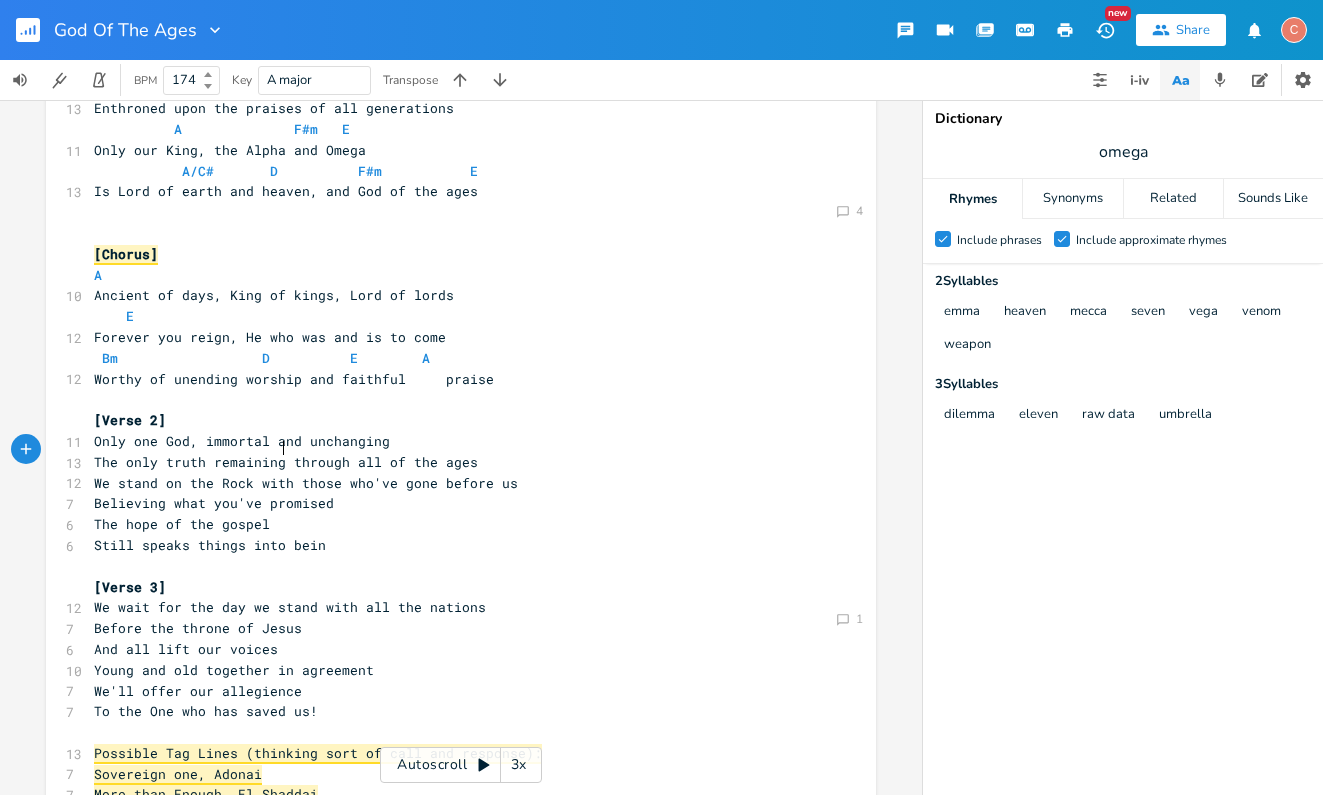 type on "till speaks things into being" 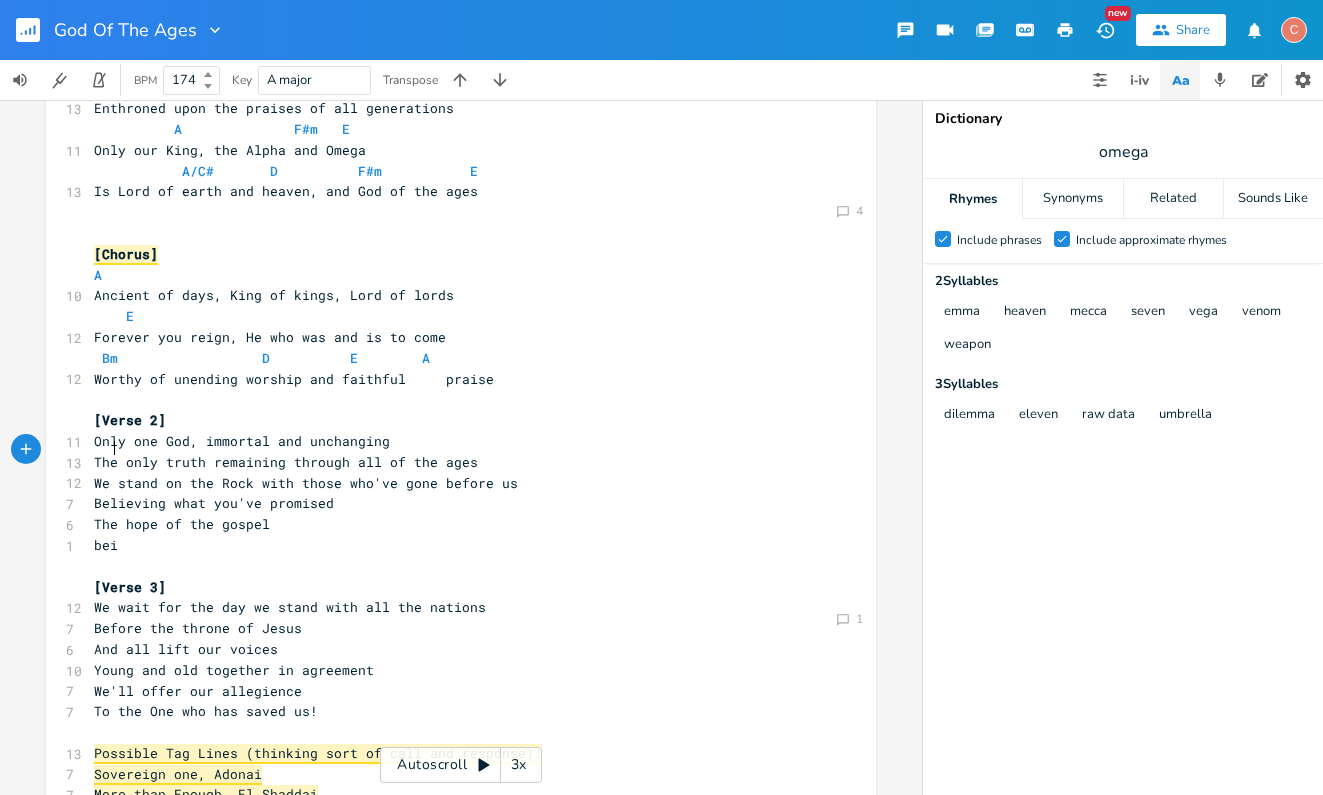 scroll, scrollTop: 0, scrollLeft: 23, axis: horizontal 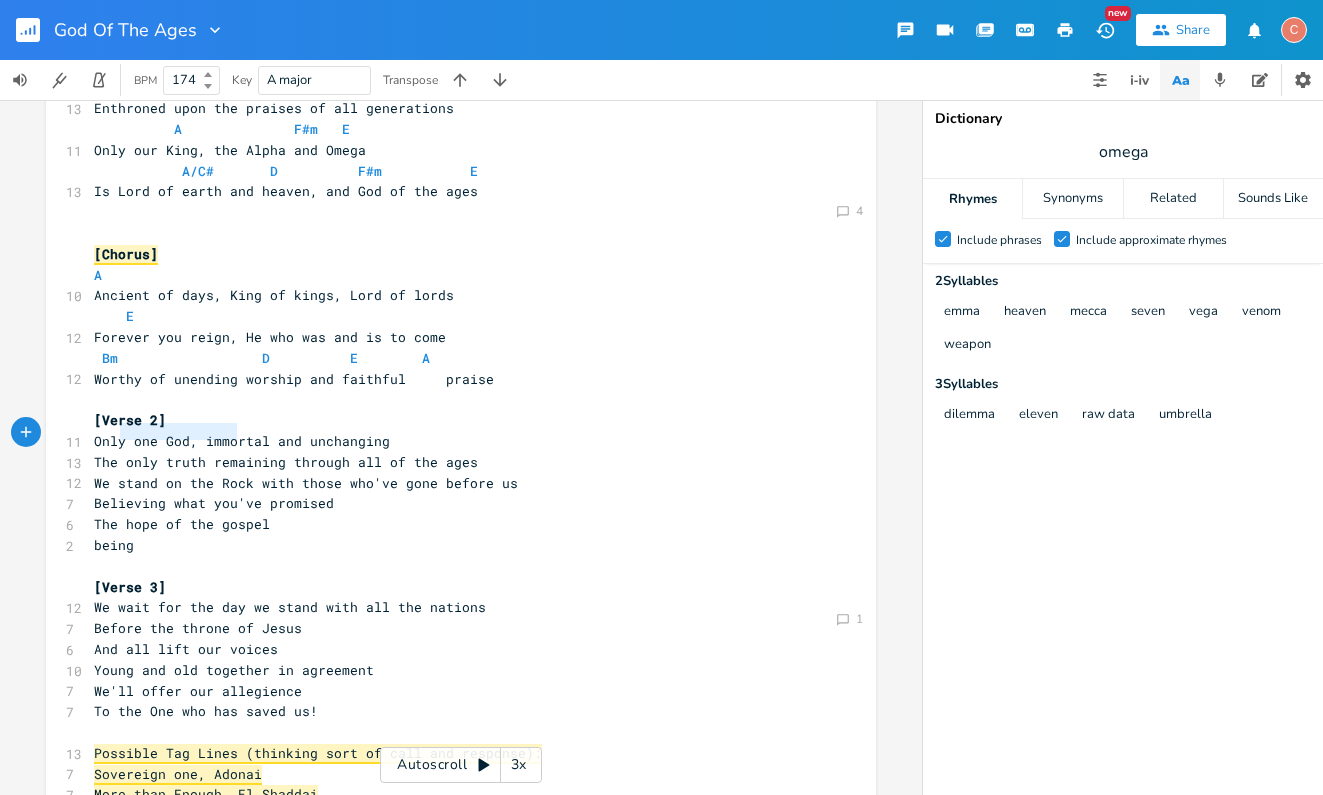 type on "The hope of the gospel" 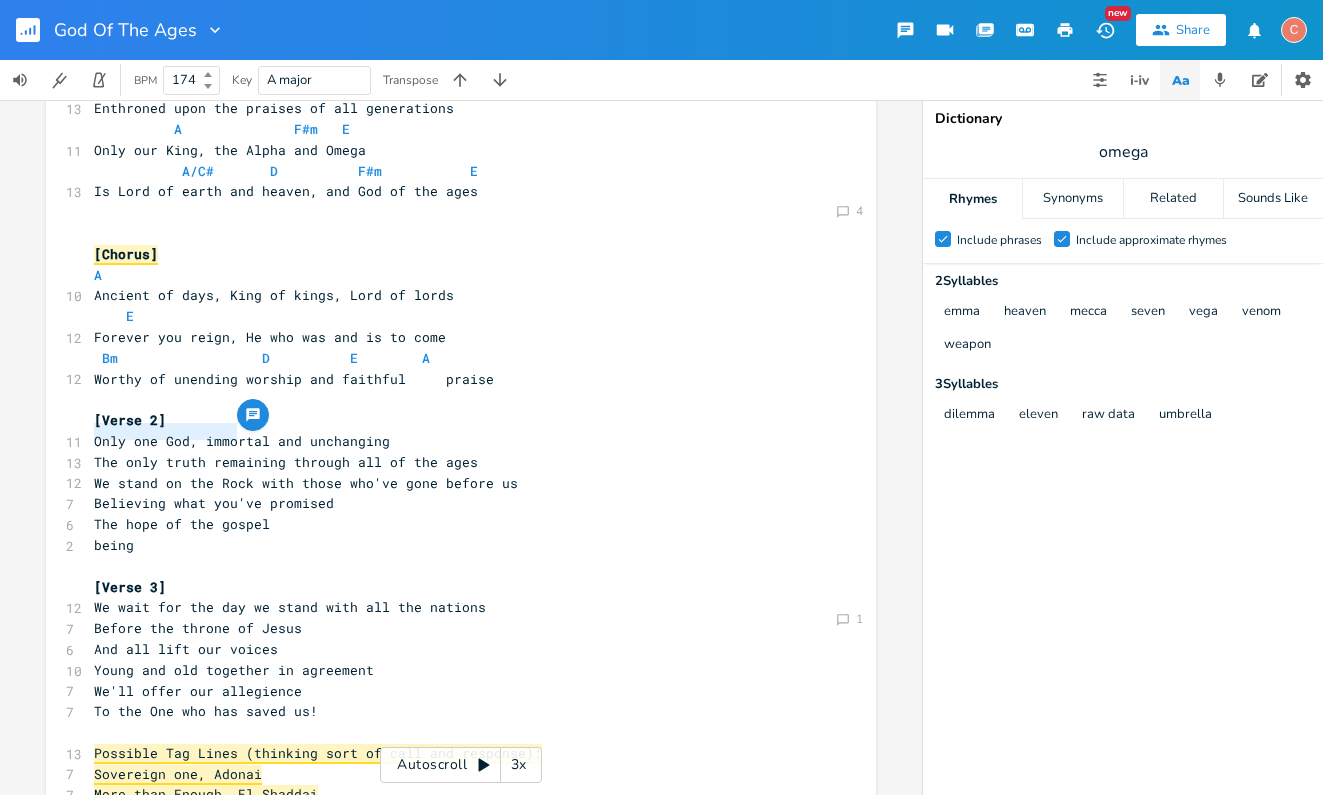 drag, startPoint x: 245, startPoint y: 431, endPoint x: 87, endPoint y: 429, distance: 158.01266 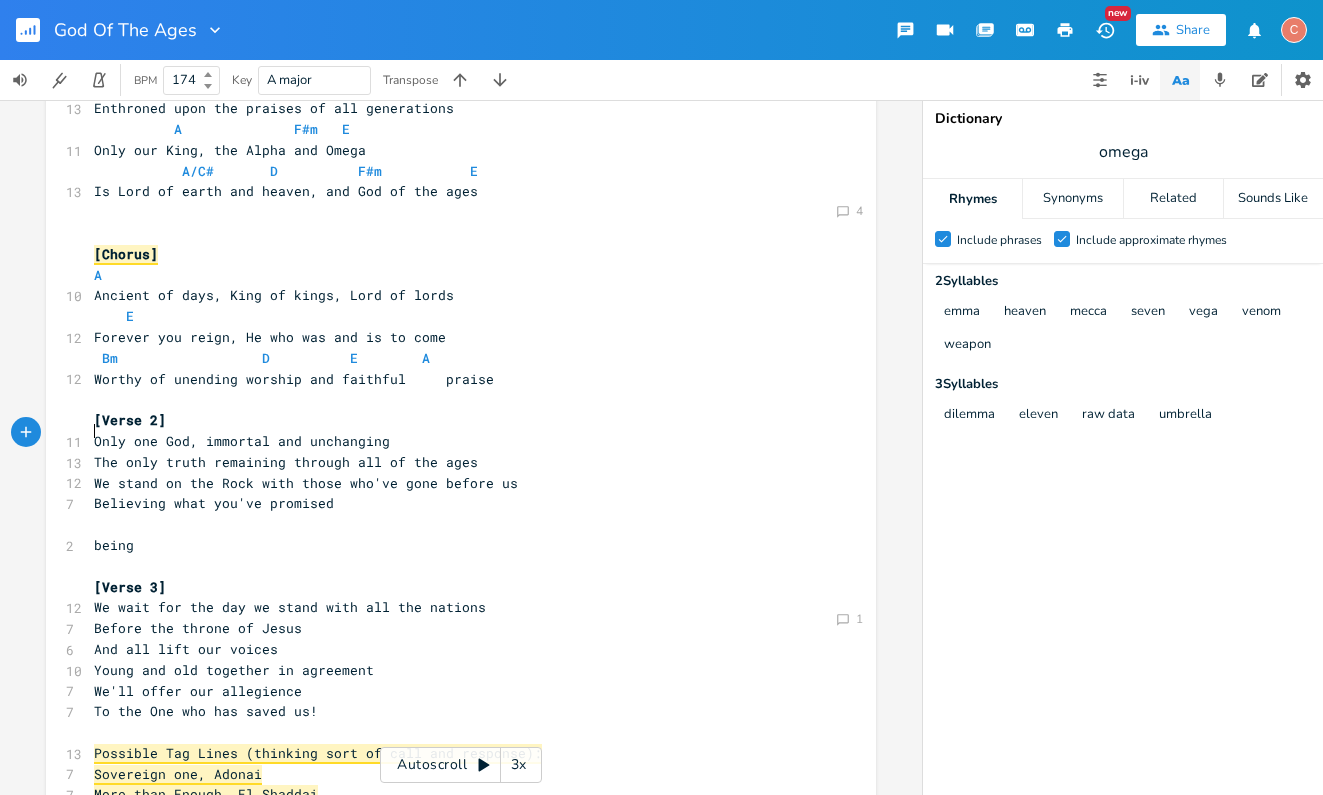 click on "being" at bounding box center [114, 545] 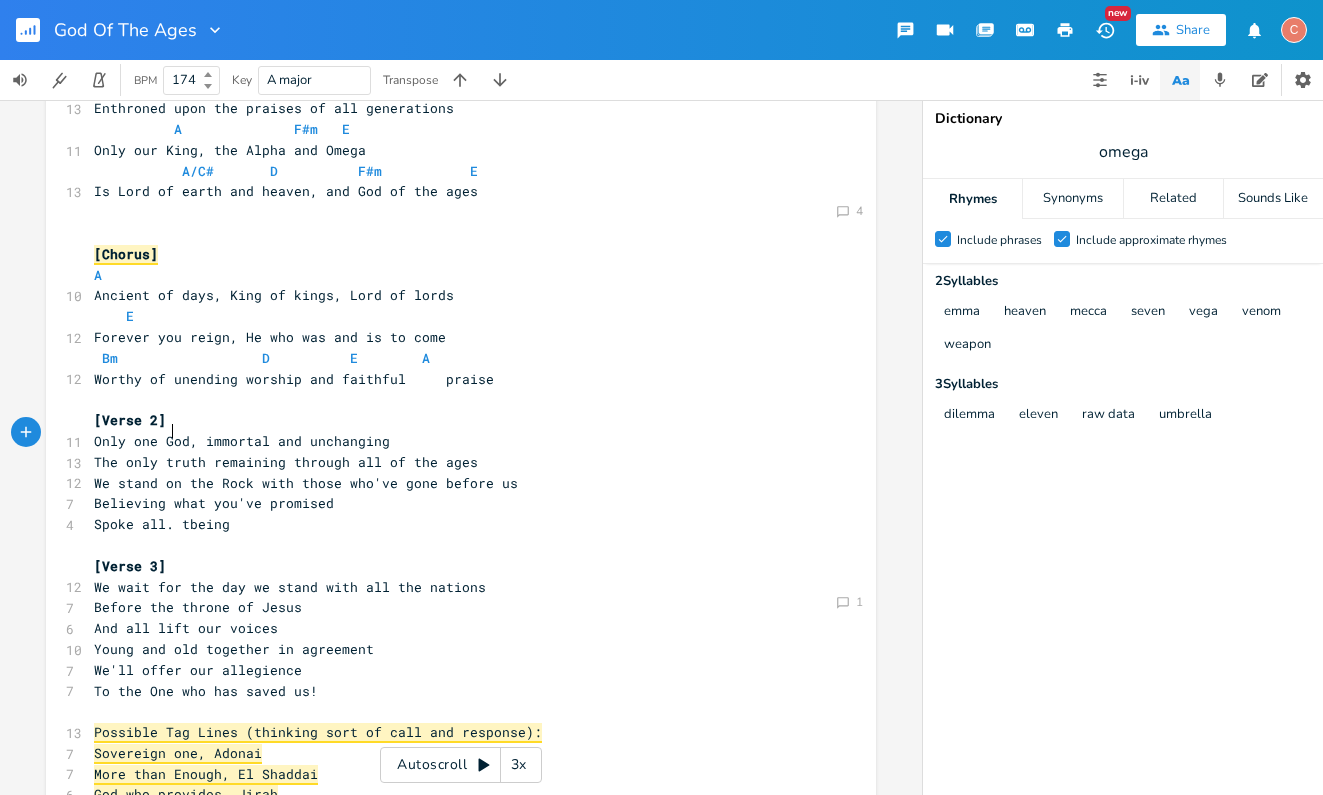 scroll, scrollTop: 0, scrollLeft: 52, axis: horizontal 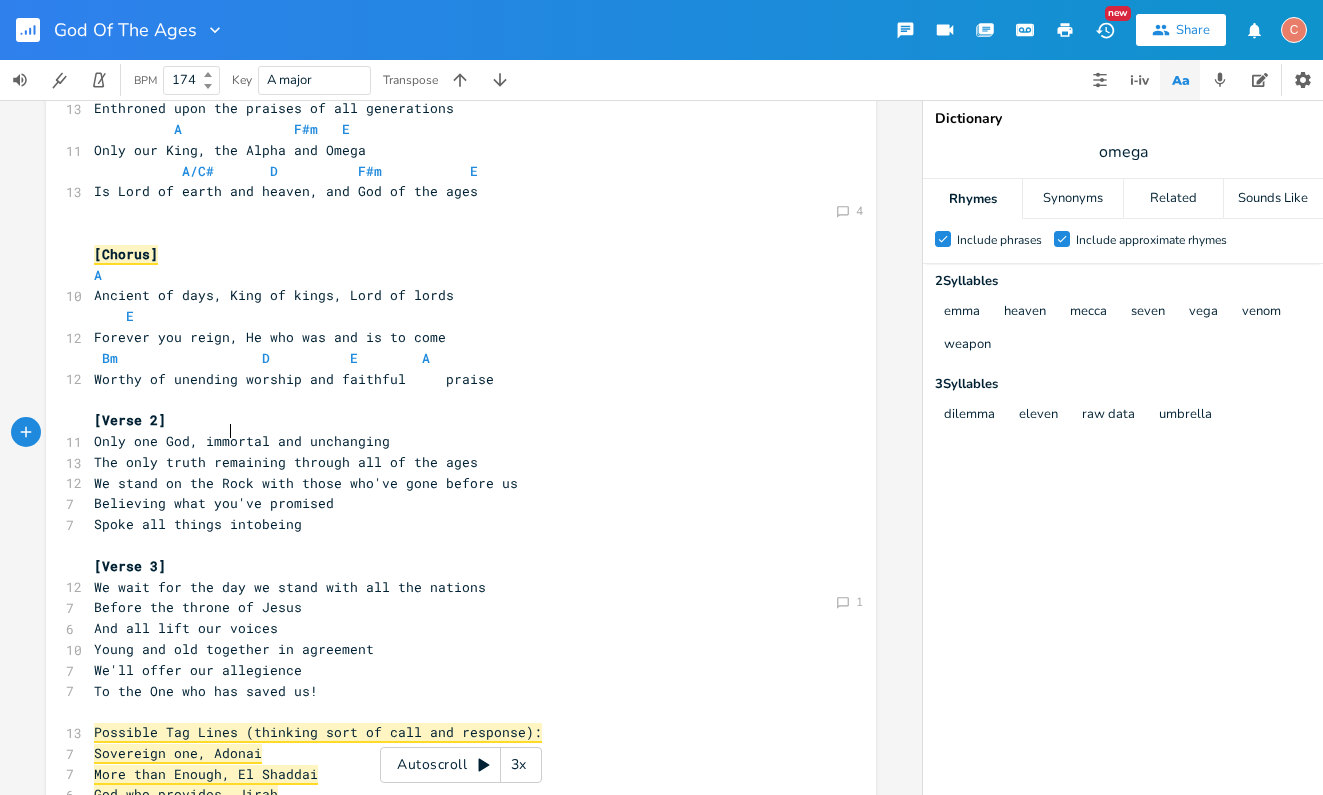 type on "things into" 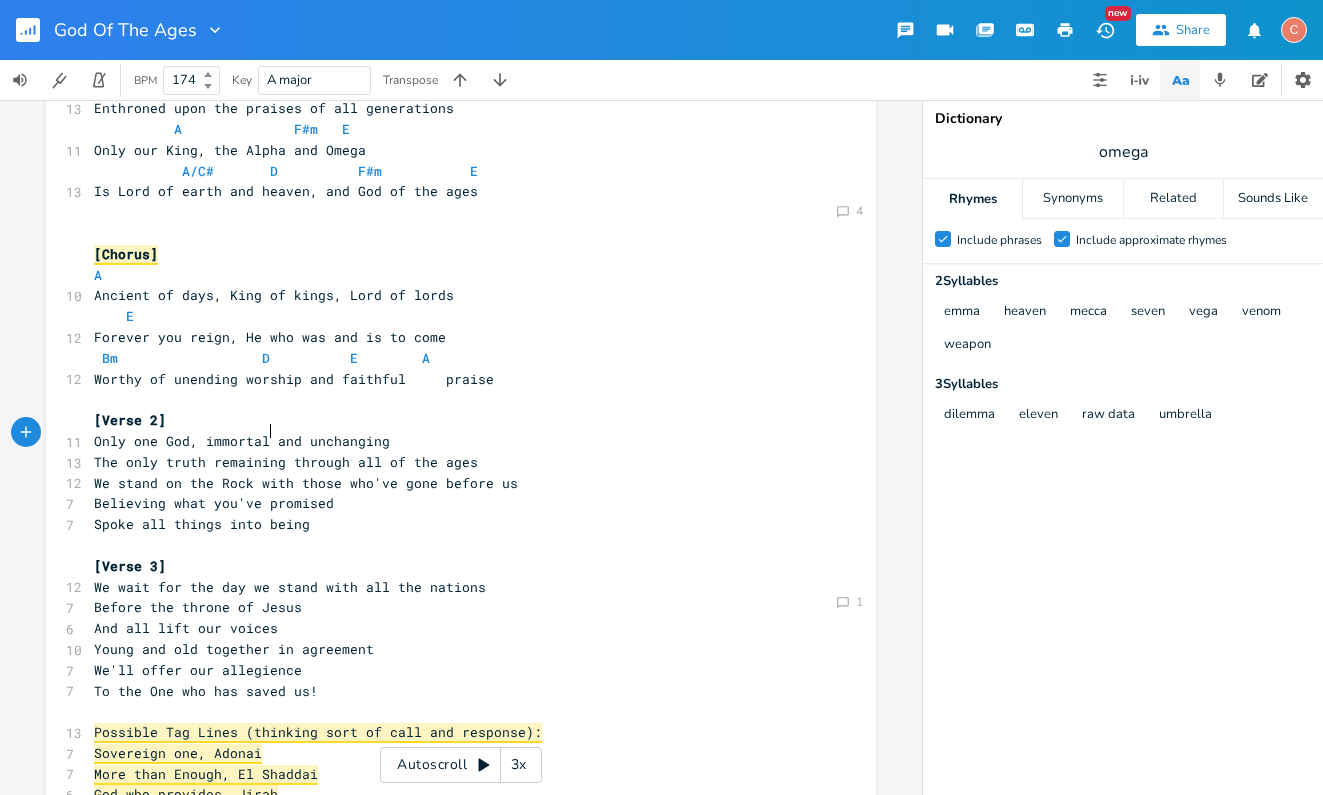 click on "Spoke all things into being" at bounding box center (451, 524) 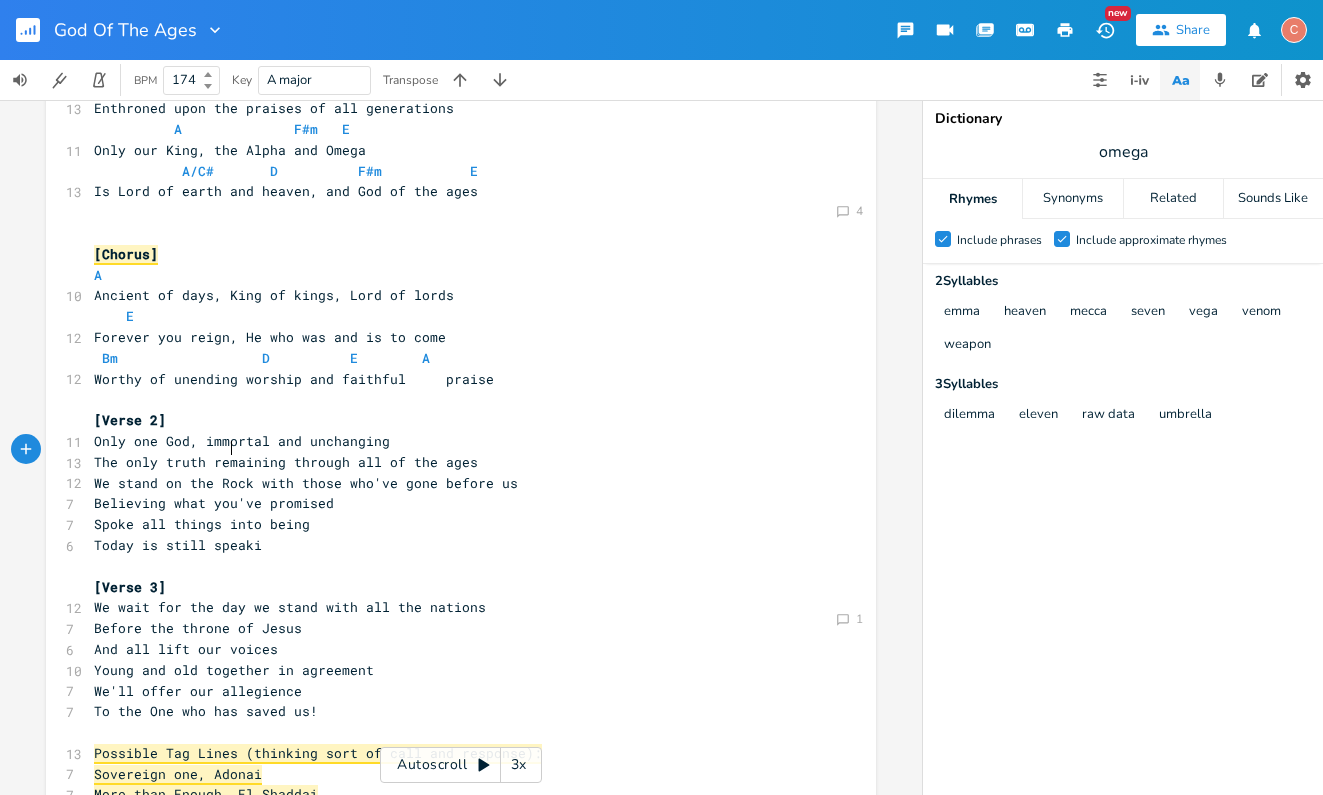 scroll, scrollTop: 0, scrollLeft: 90, axis: horizontal 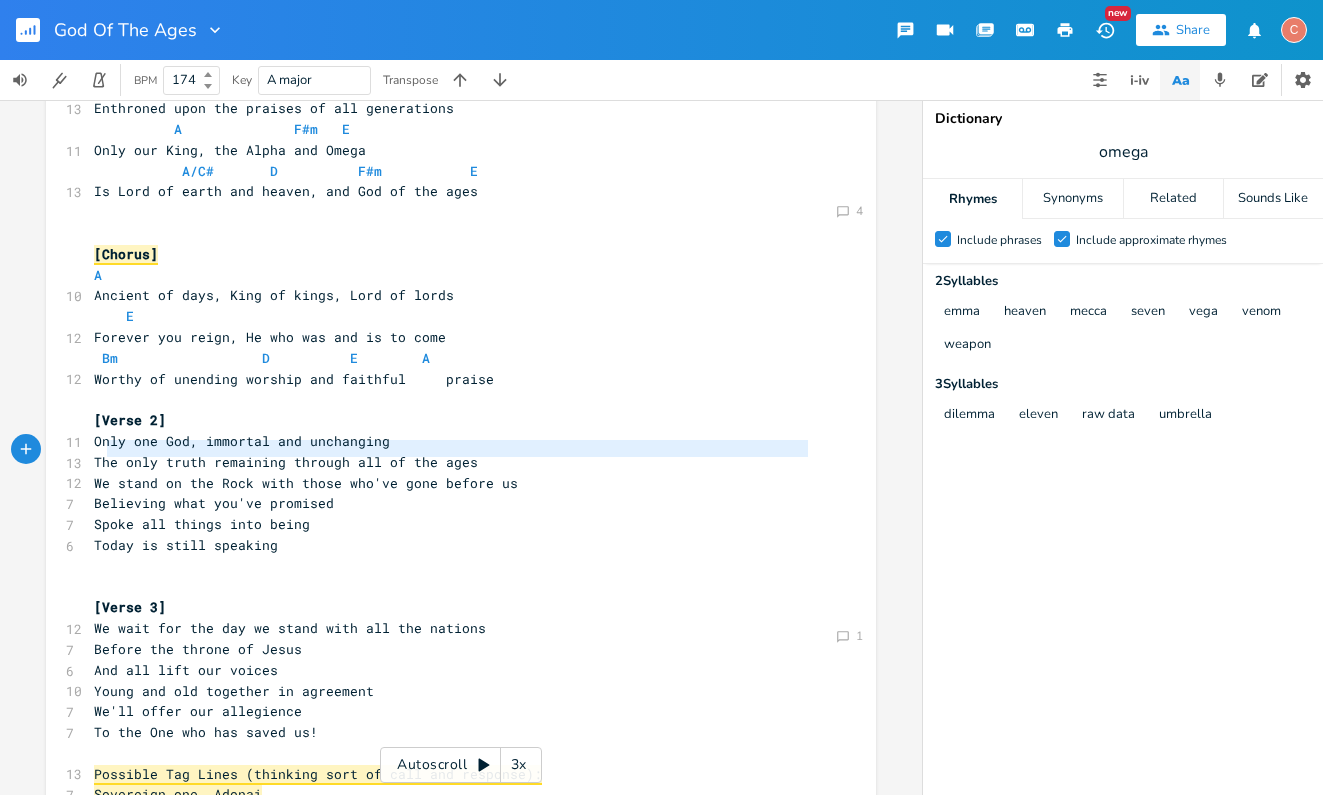 type on "poke all things into being
Today is still speaking" 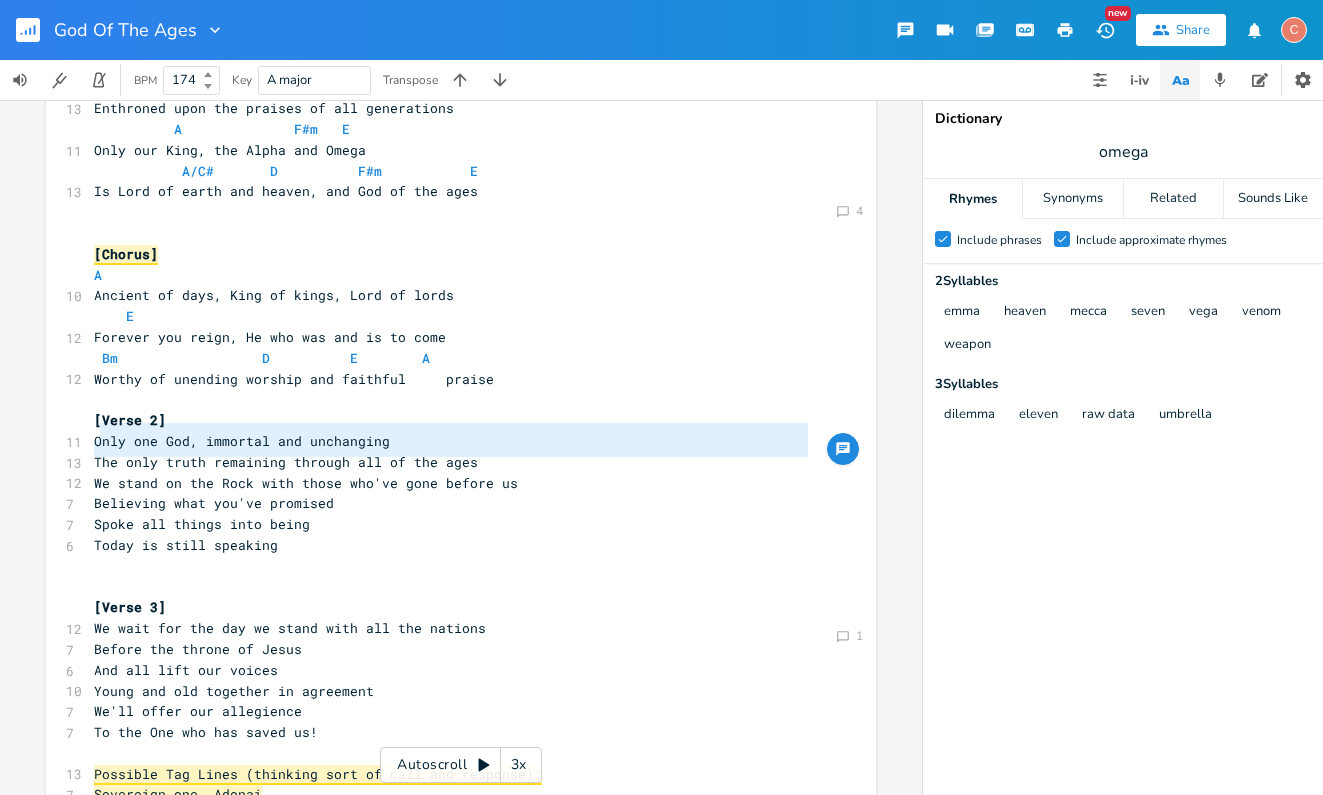 drag, startPoint x: 103, startPoint y: 469, endPoint x: 92, endPoint y: 428, distance: 42.44997 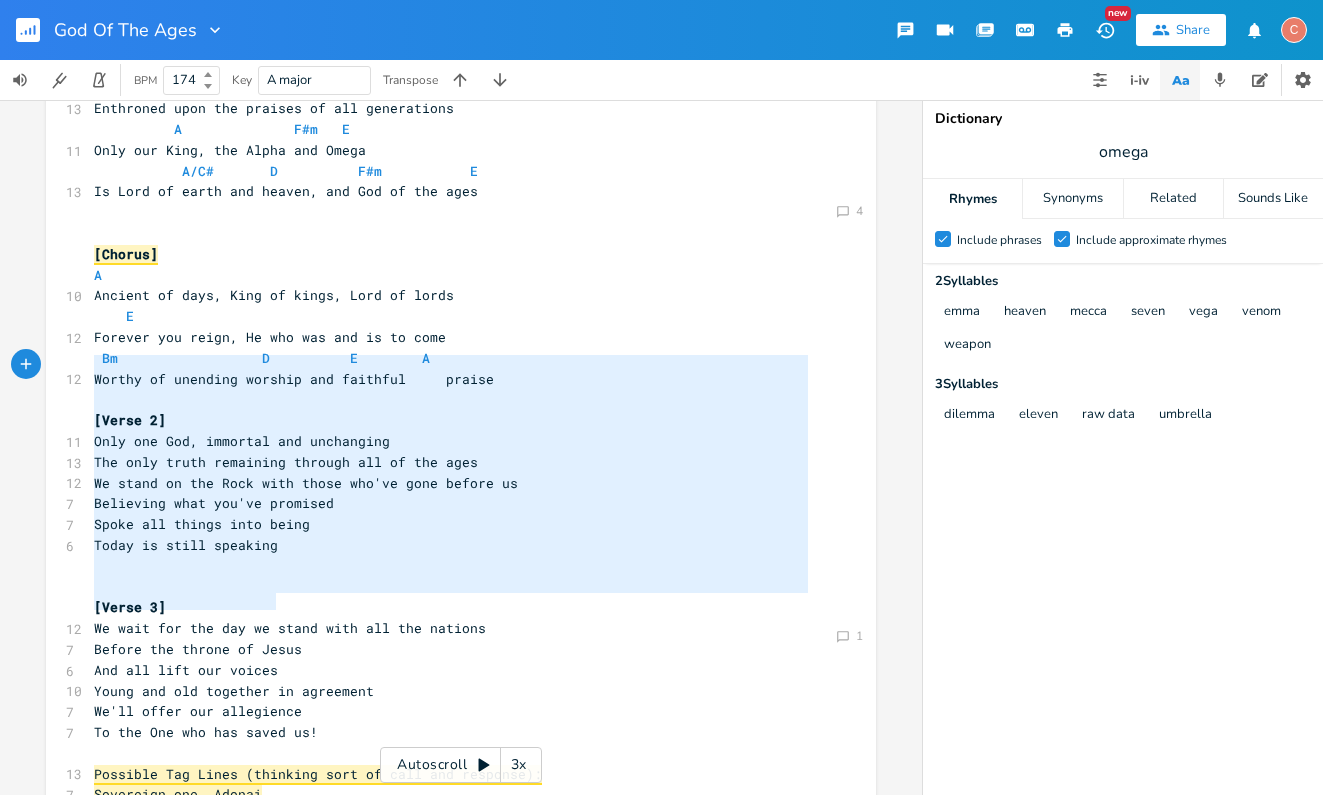 type on "[Verse 2]
Only one God, immortal and unchanging
The only truth remaining through all of the ages
We stand on the Rock with those who've gone before us
Believing what you've promised
Spoke all things into being
Today is still speaking
[Verse 3]
We wait for the day we stand with all the nations
Before the throne of Jesus
And all lift our voices
Young and old together in agreement
We'll offer our allegience
To the One who has saved us!" 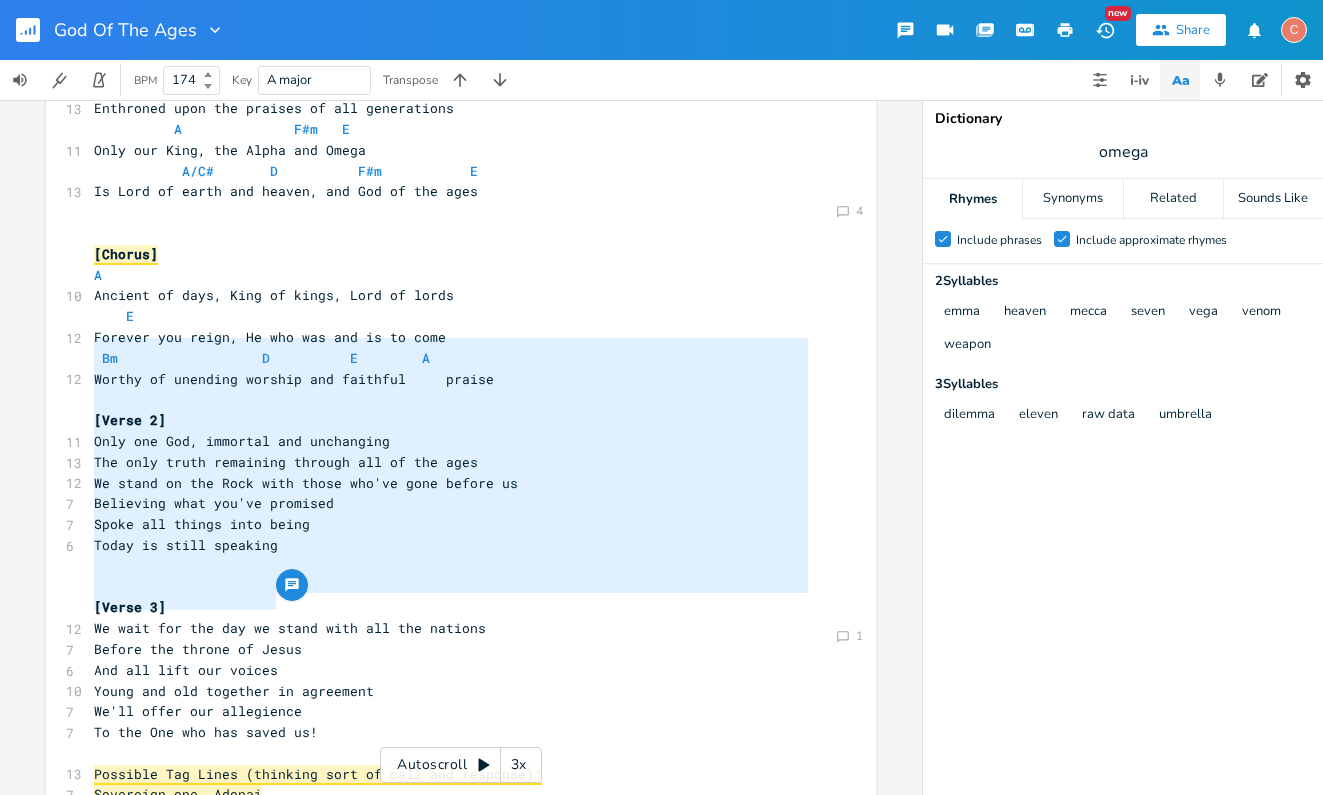 drag, startPoint x: 284, startPoint y: 602, endPoint x: 71, endPoint y: 351, distance: 329.19598 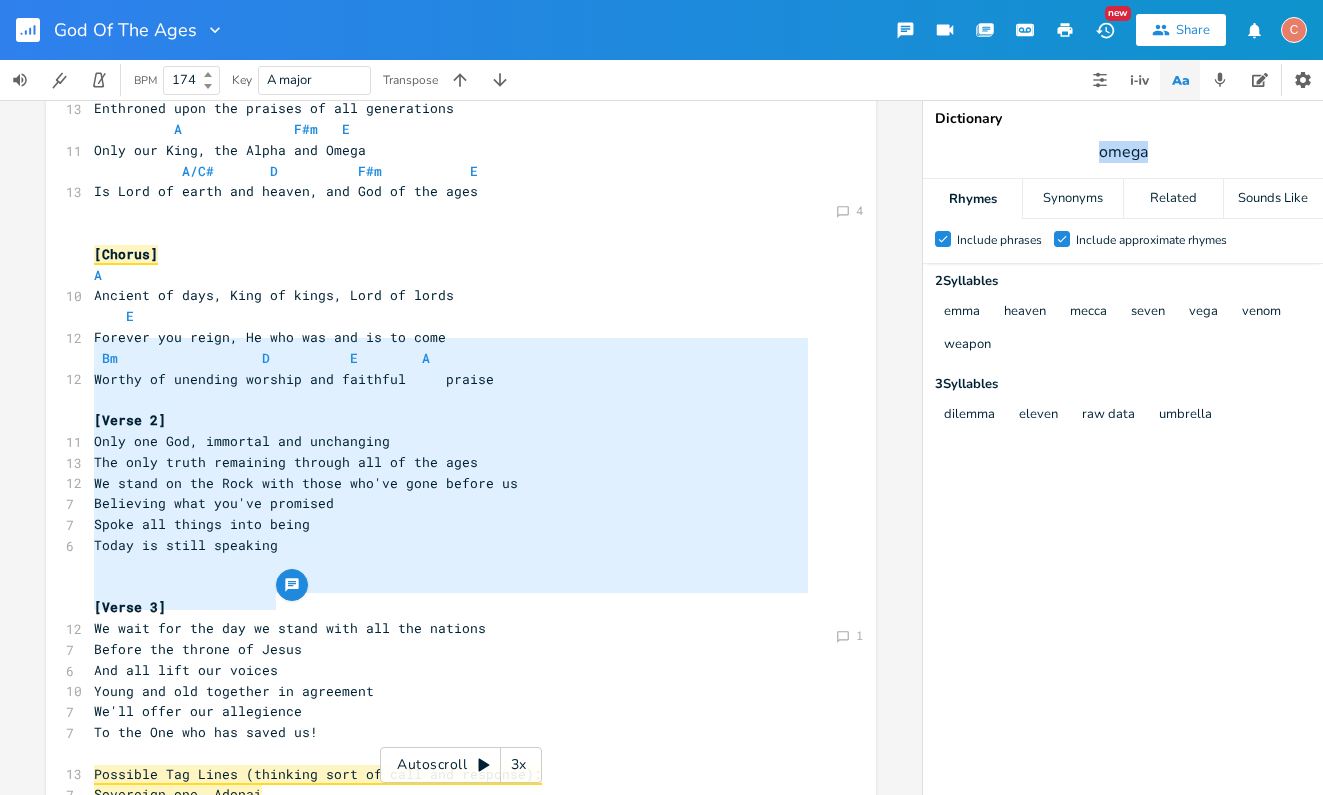 drag, startPoint x: 1141, startPoint y: 145, endPoint x: 1064, endPoint y: 143, distance: 77.02597 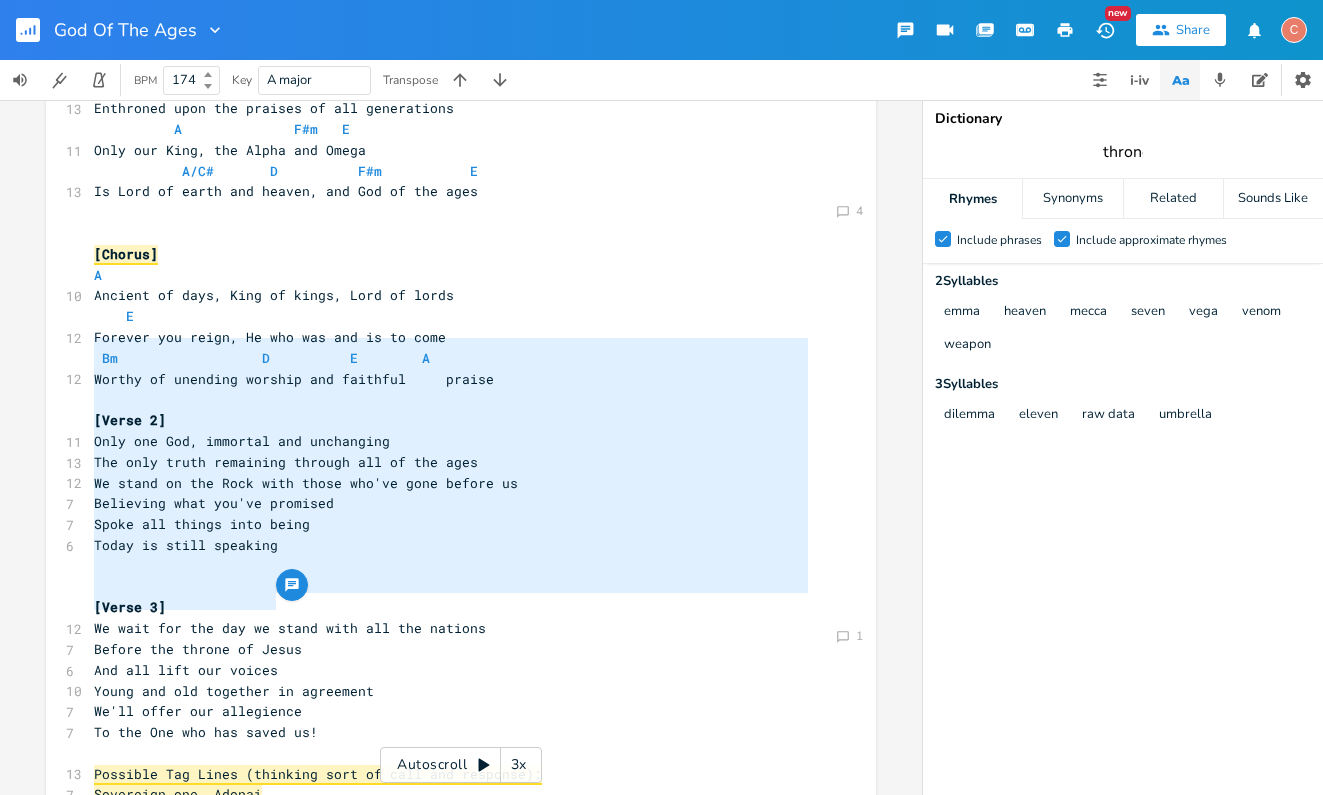 type on "throne" 